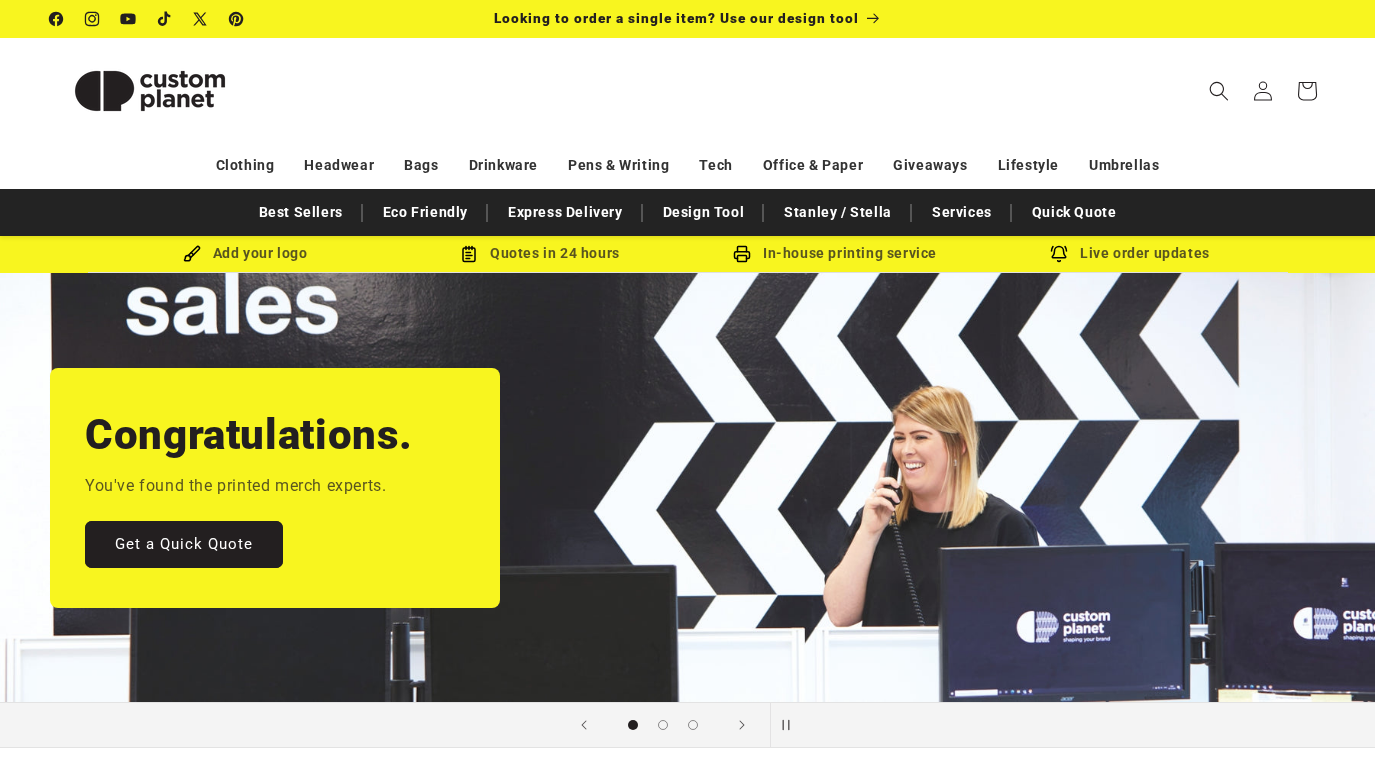 scroll, scrollTop: 0, scrollLeft: 0, axis: both 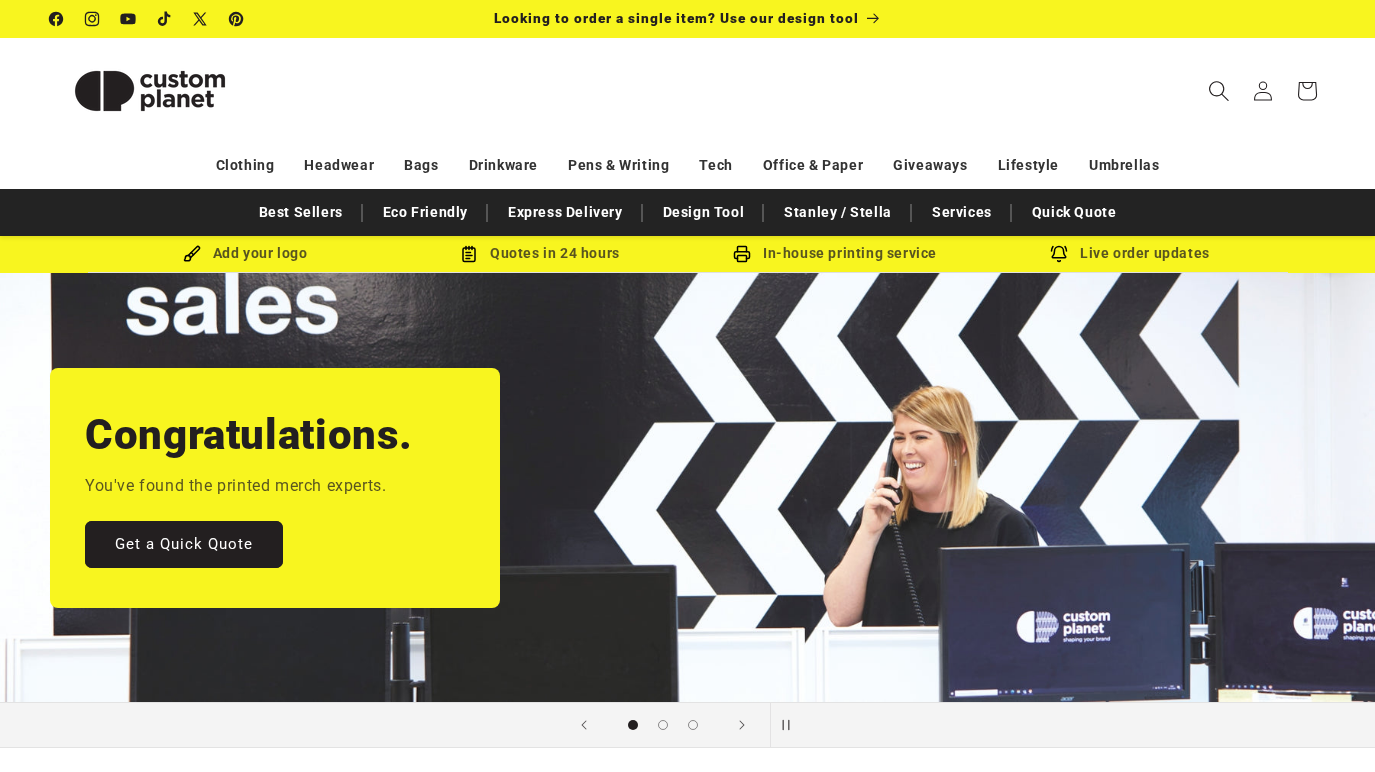 click 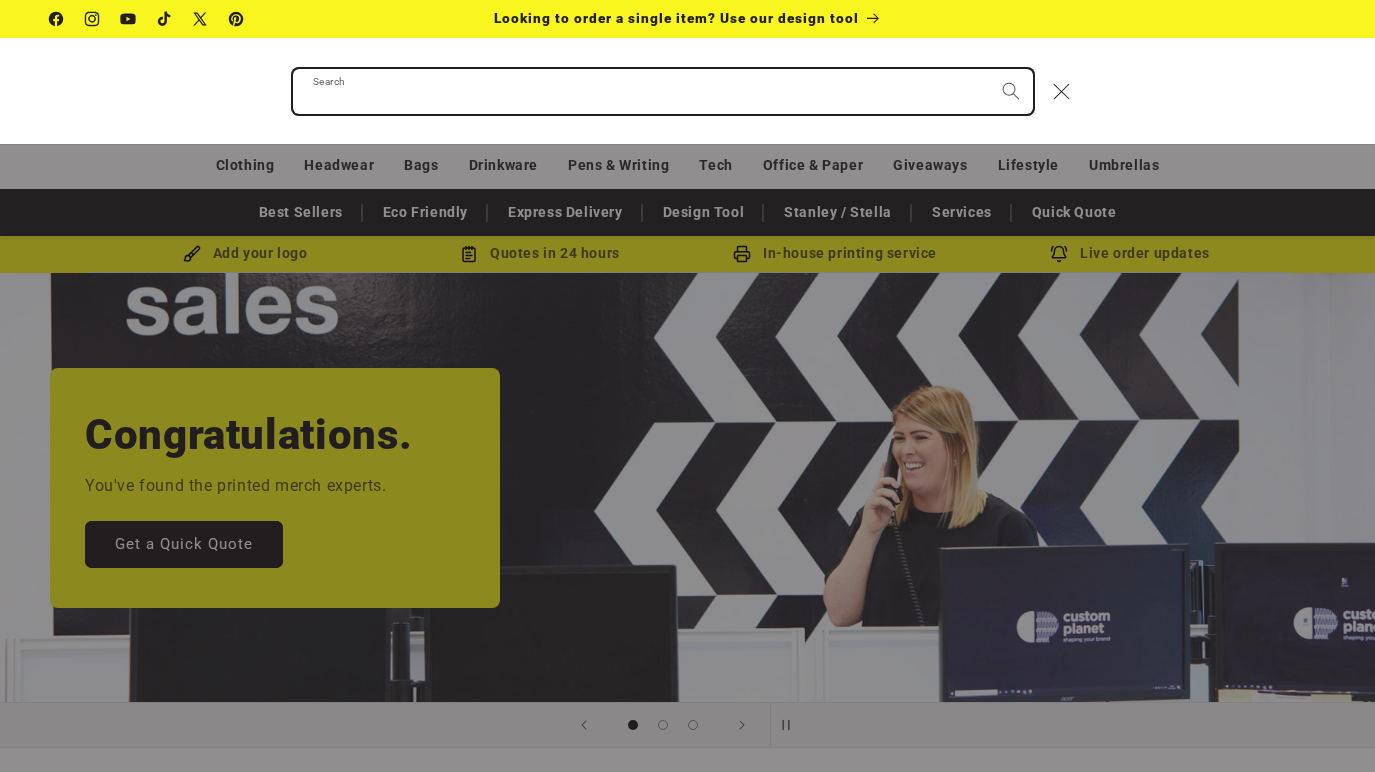 click on "Search" at bounding box center (663, 91) 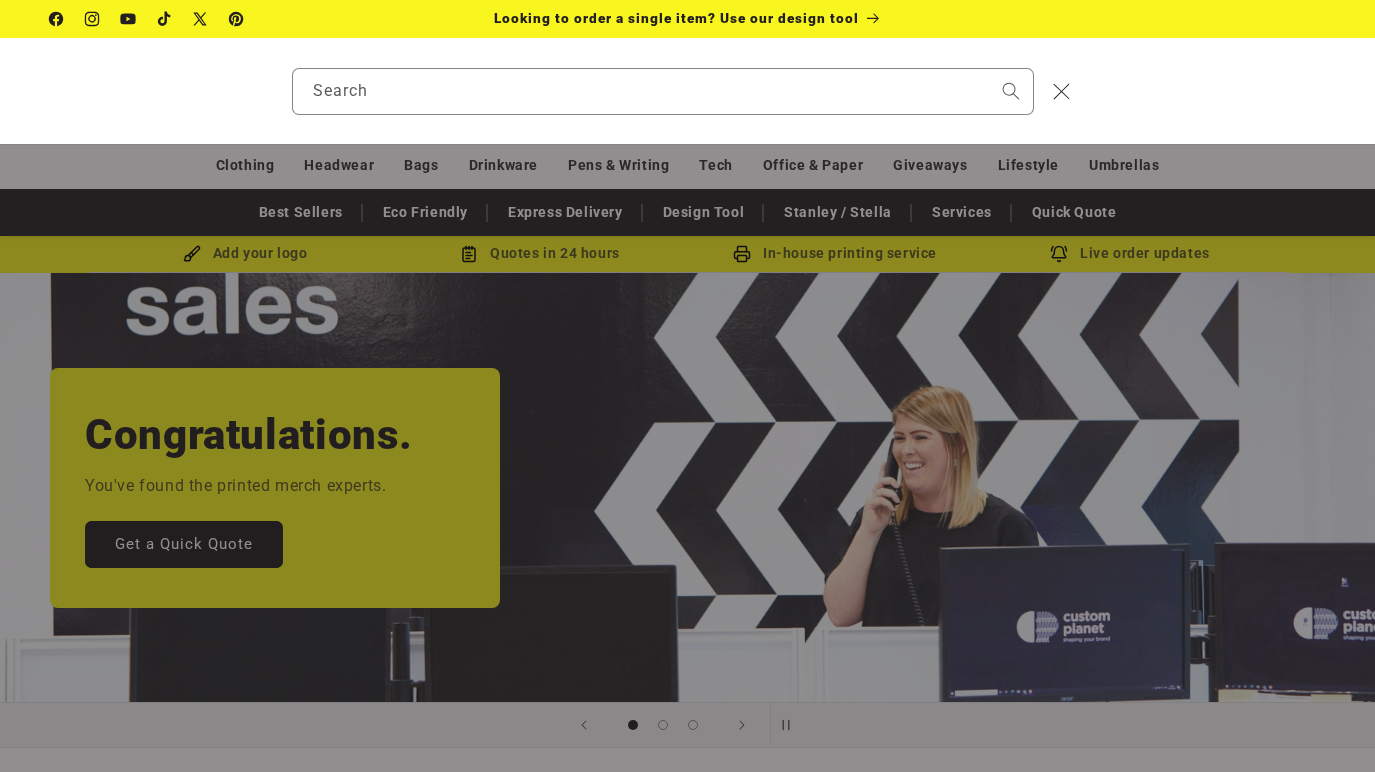 click at bounding box center [0, 91] 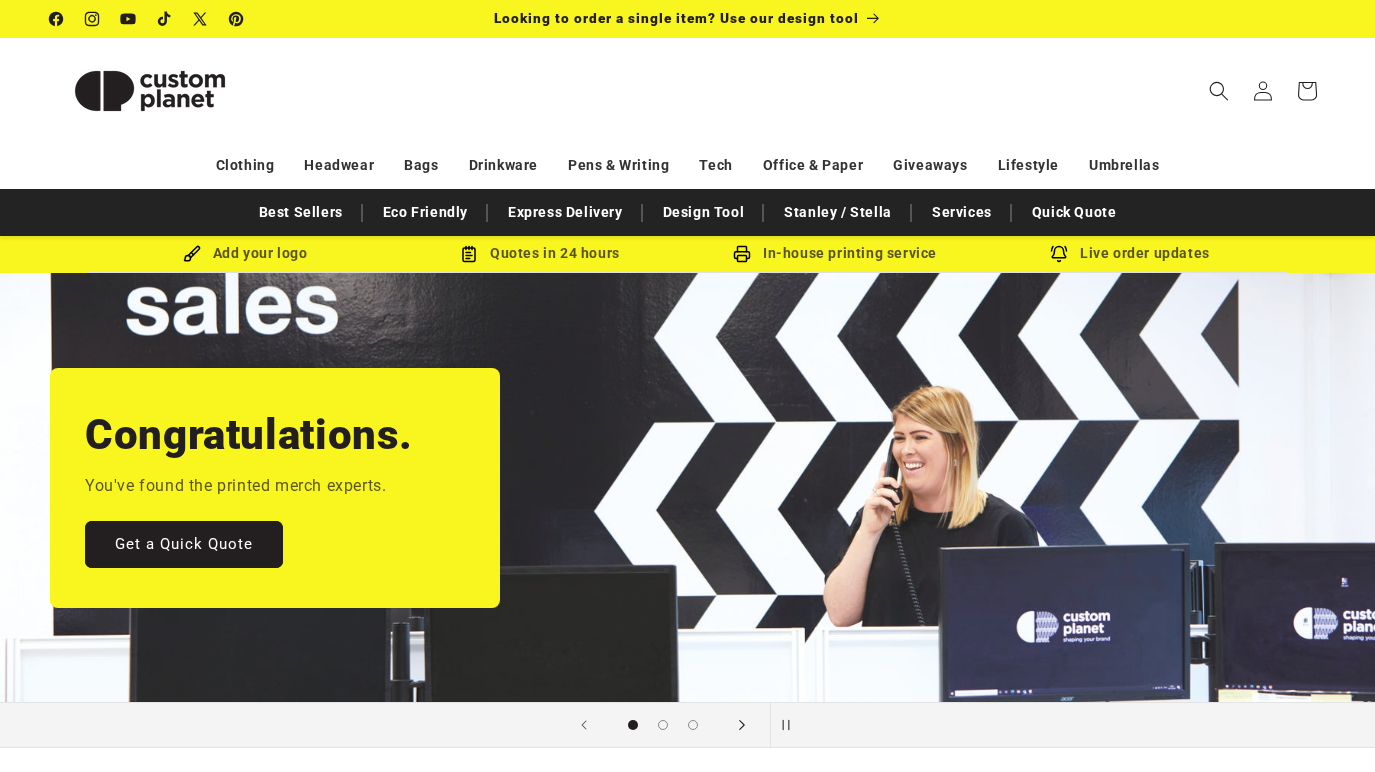 click 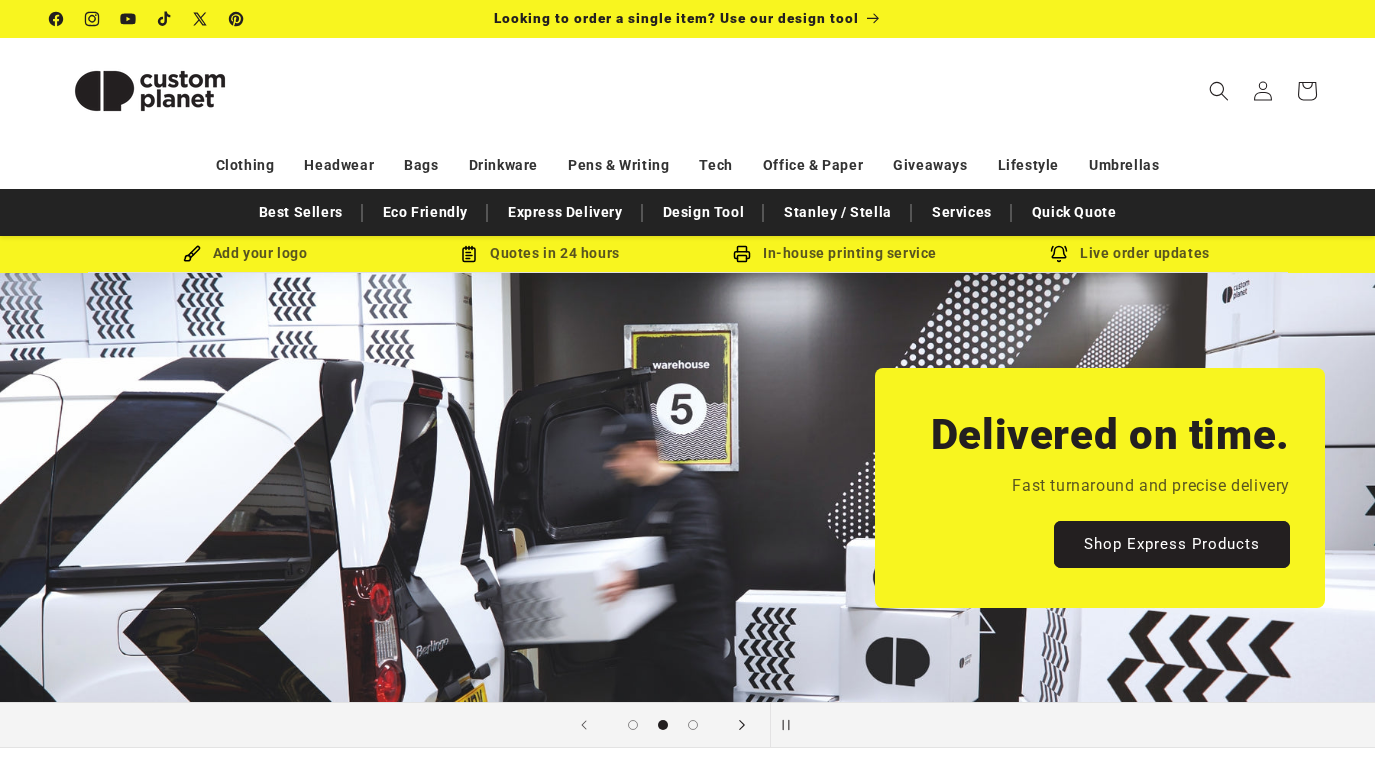 click 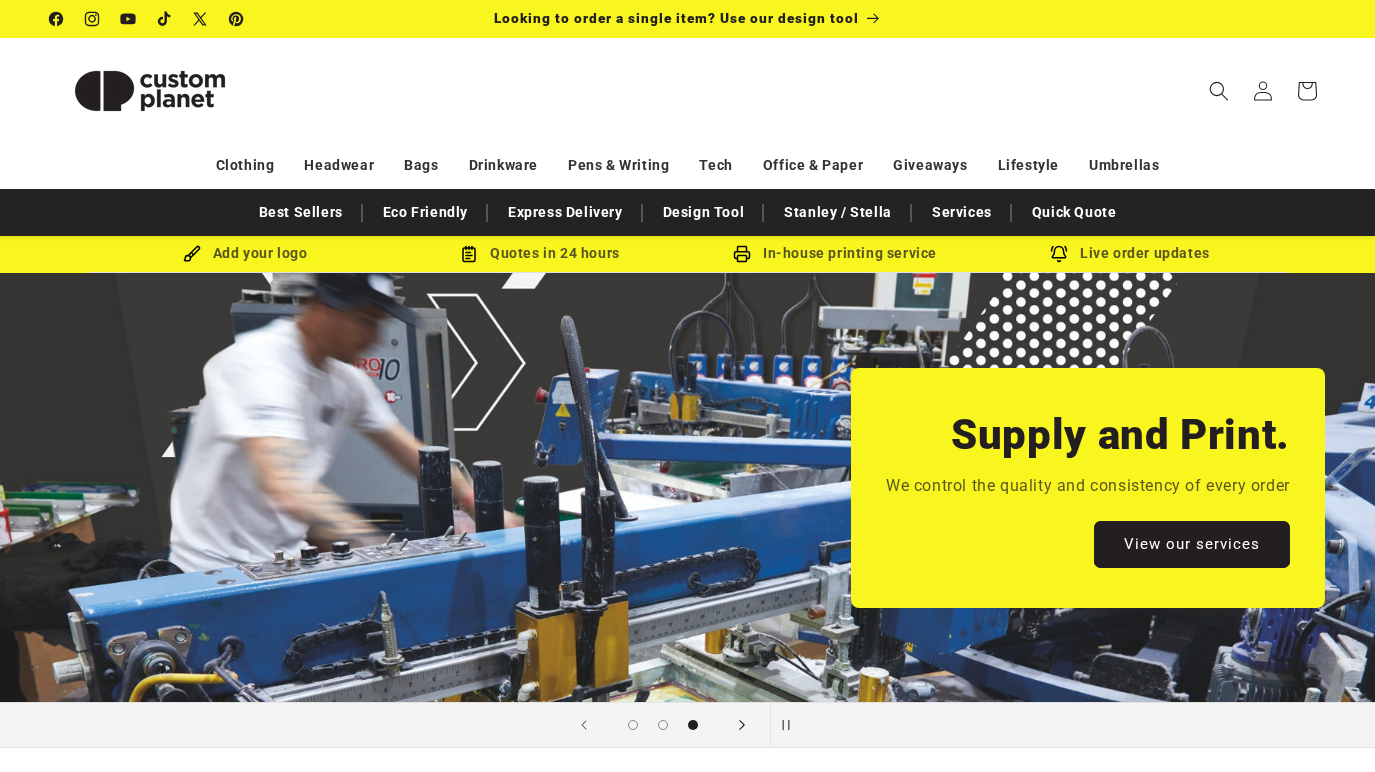click 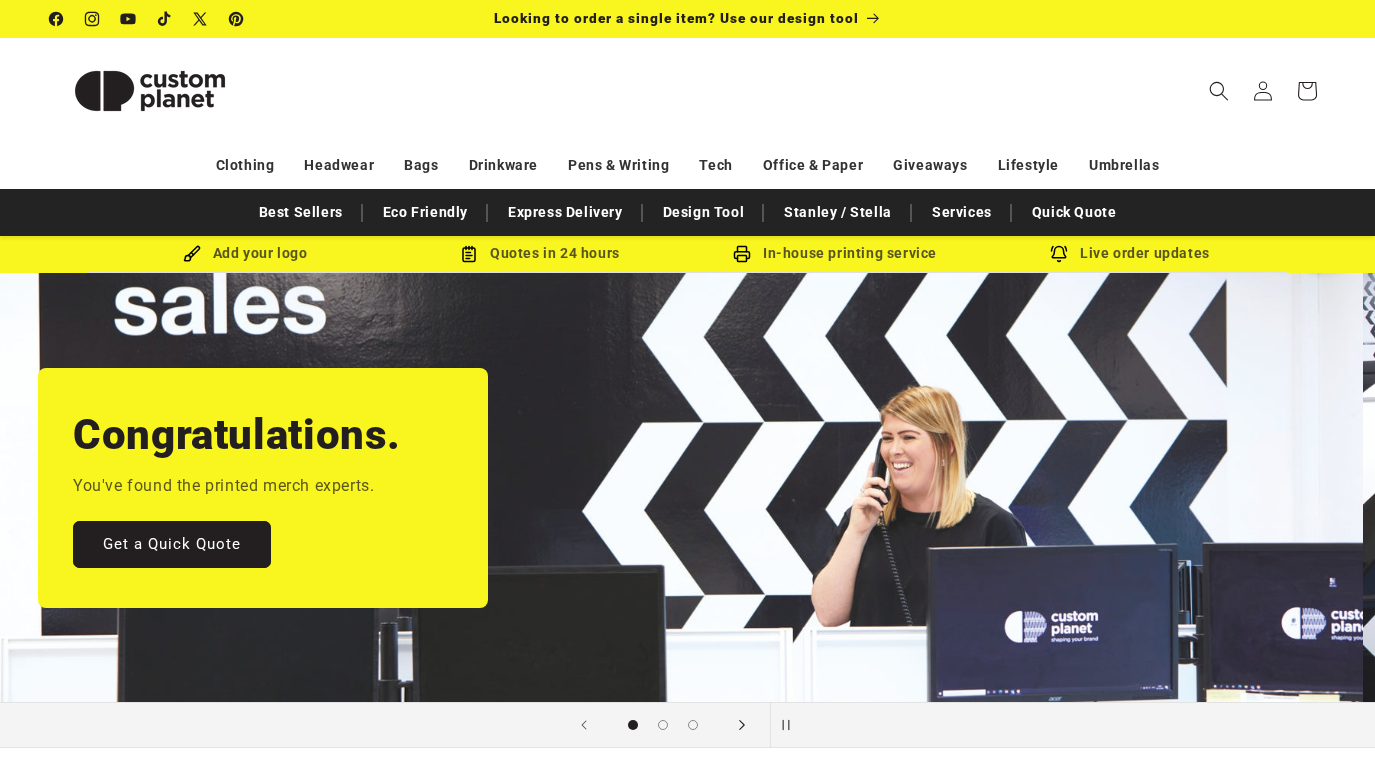 scroll, scrollTop: 0, scrollLeft: 0, axis: both 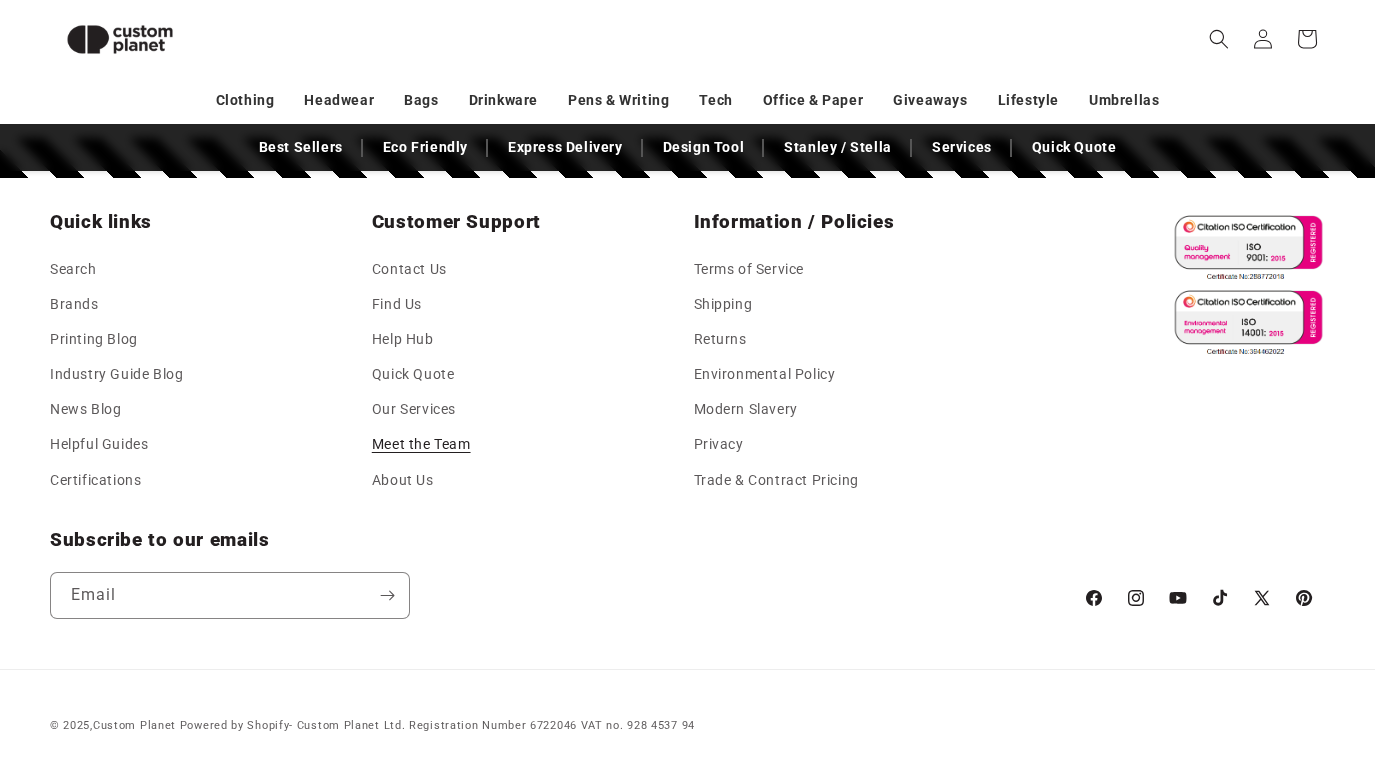 click on "Meet the Team" at bounding box center [421, 444] 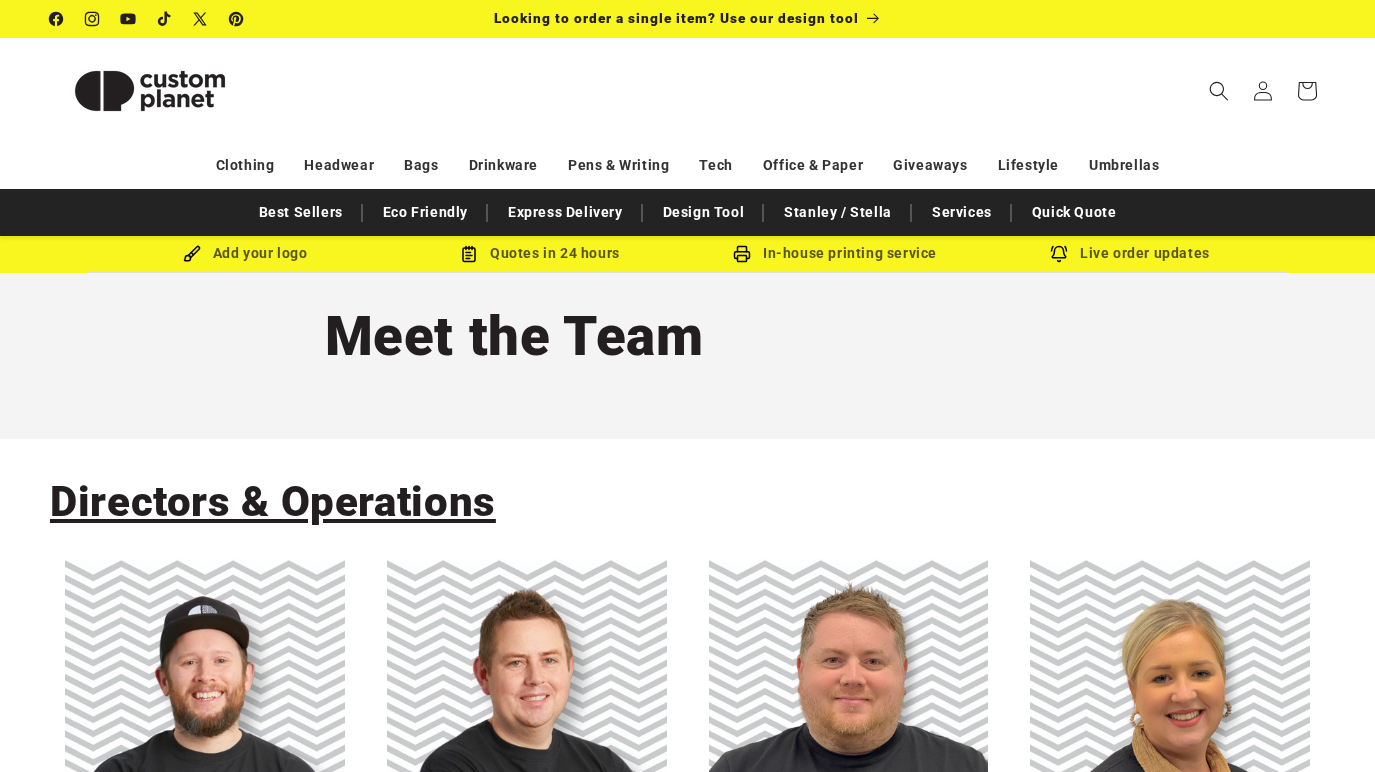 scroll, scrollTop: 0, scrollLeft: 0, axis: both 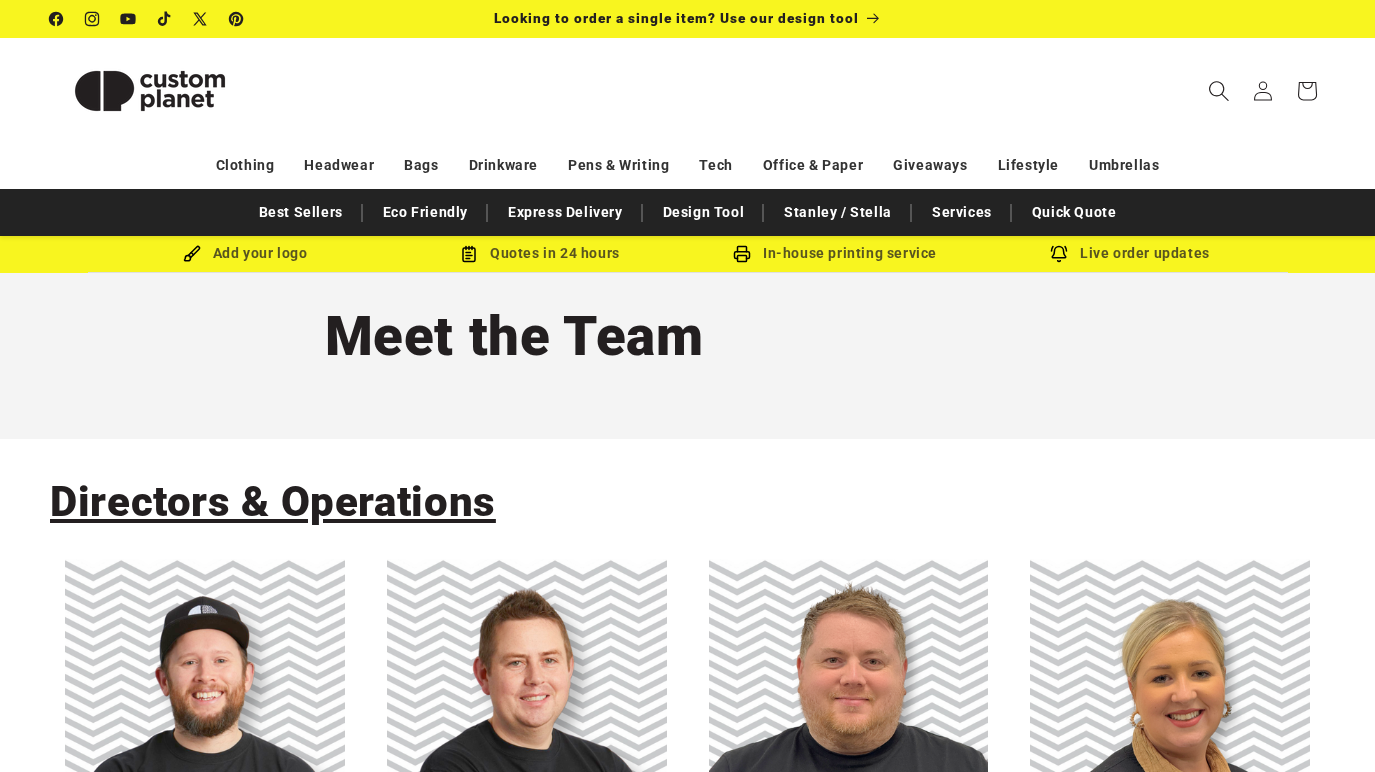 click 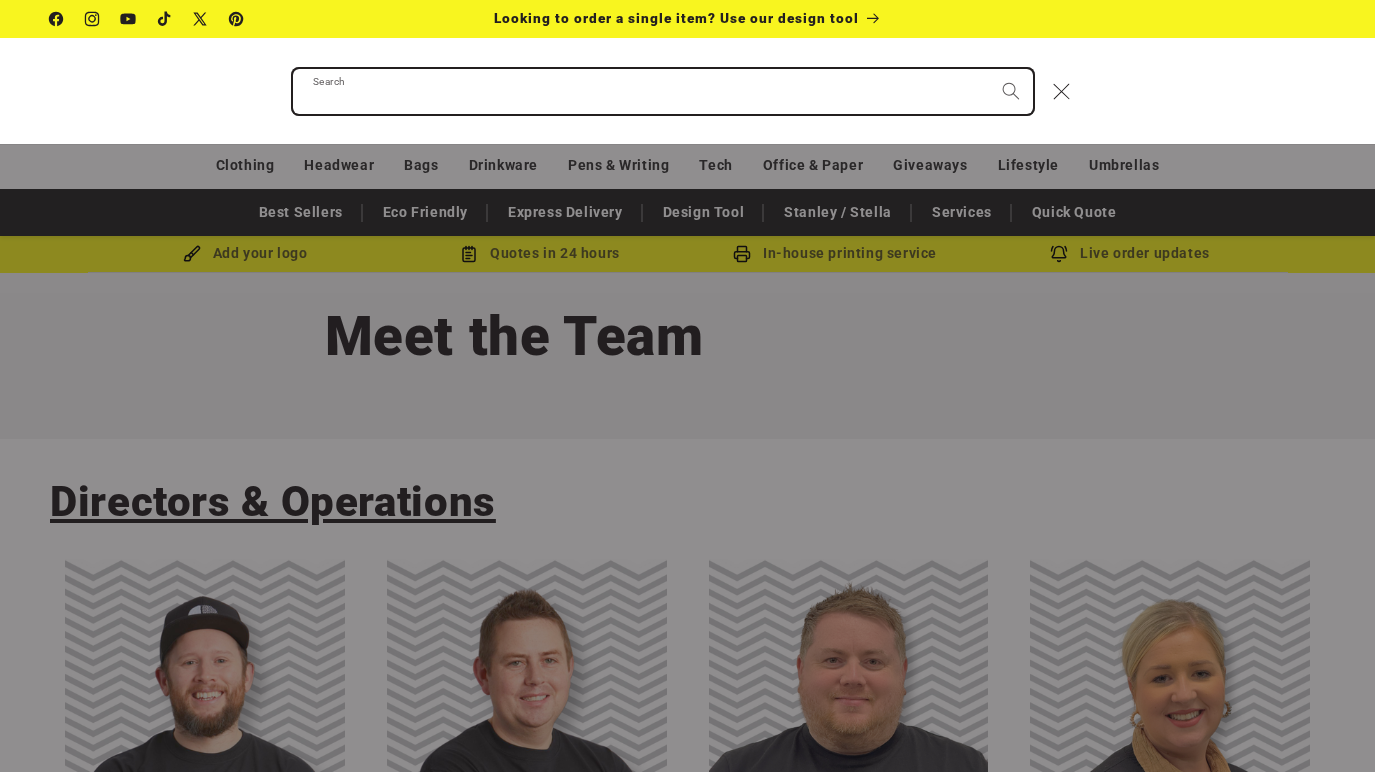 click on "Search" at bounding box center [663, 91] 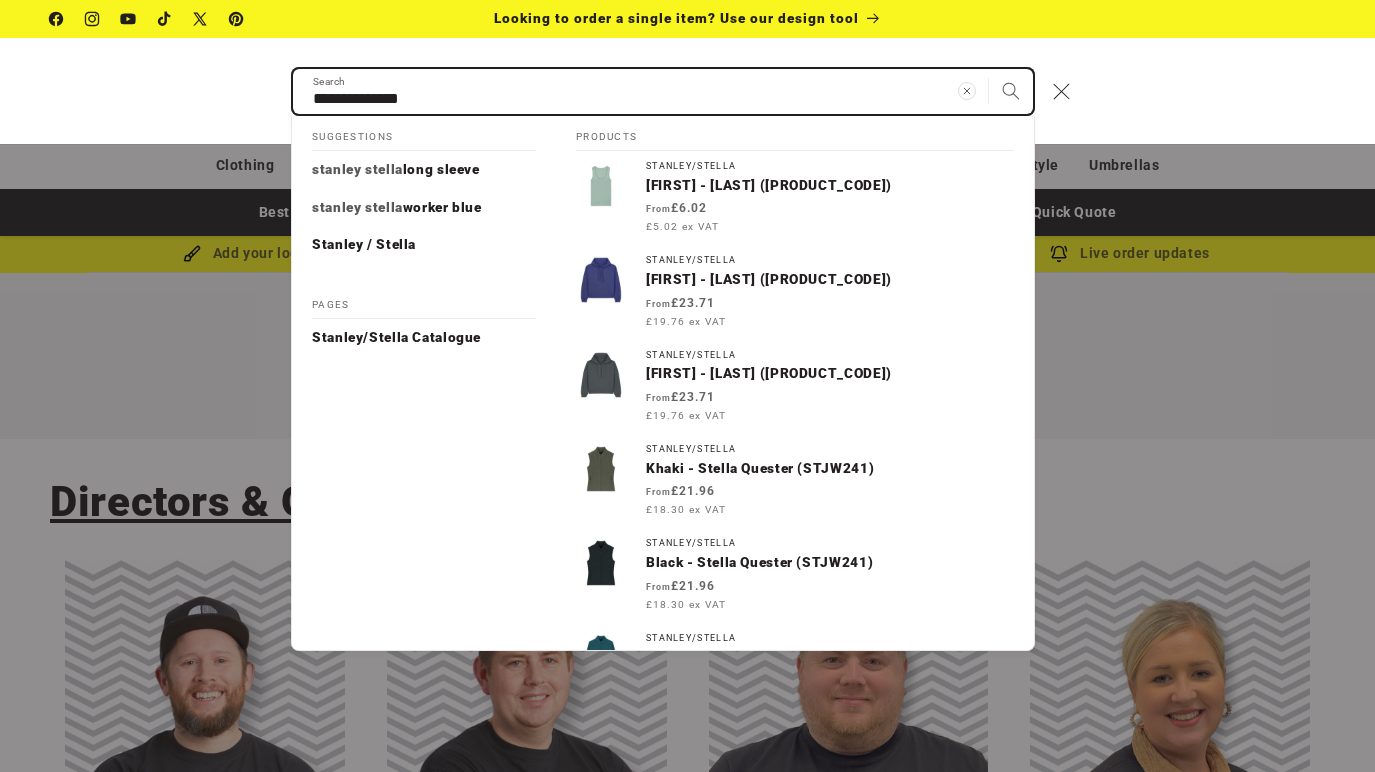 type on "**********" 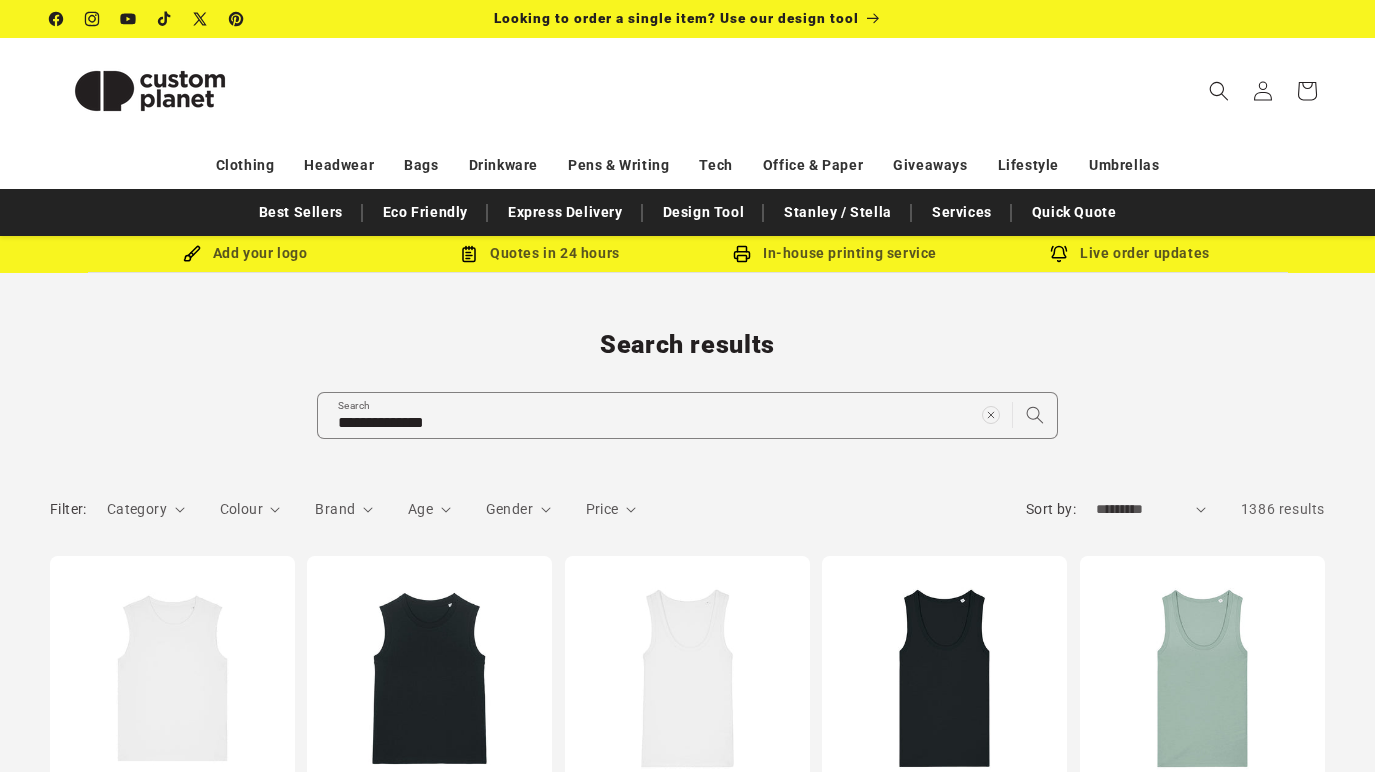 scroll, scrollTop: 0, scrollLeft: 0, axis: both 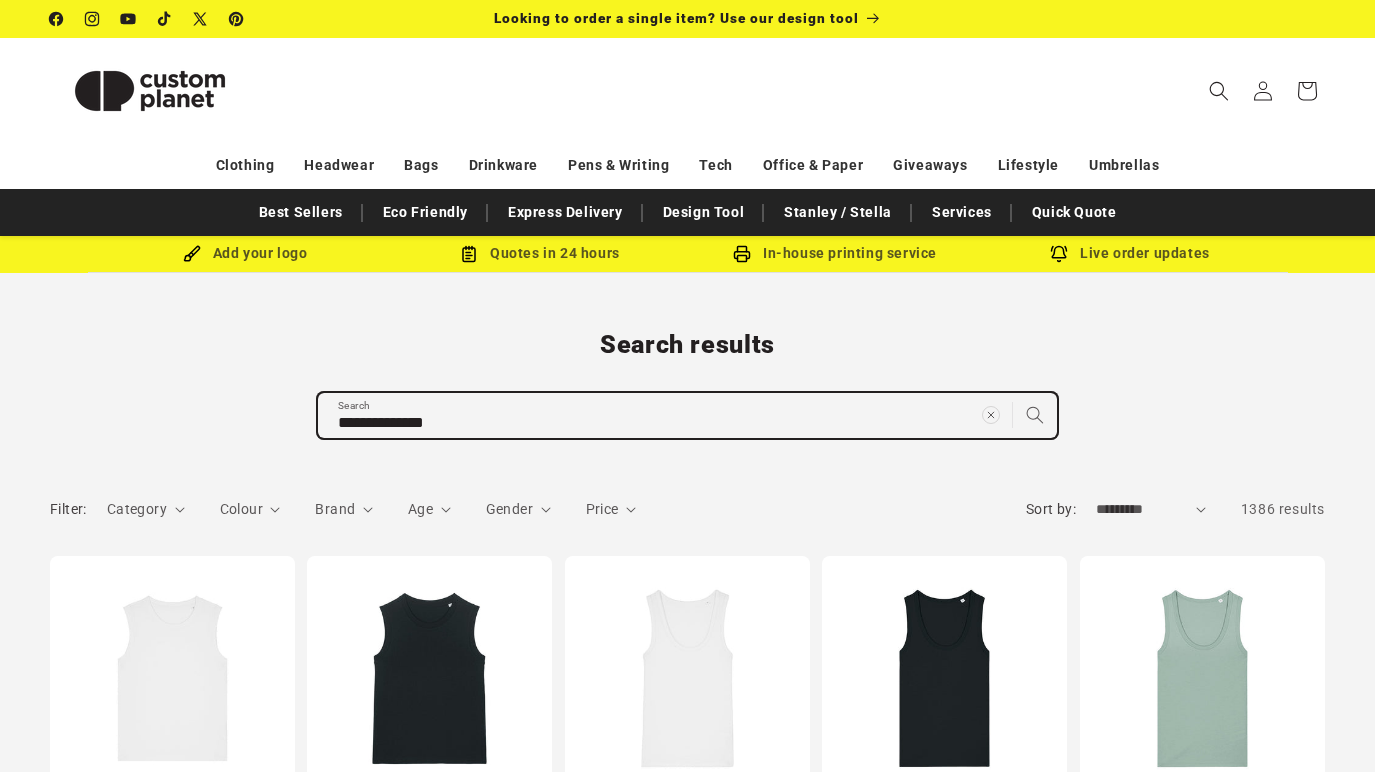 click on "**********" at bounding box center [687, 415] 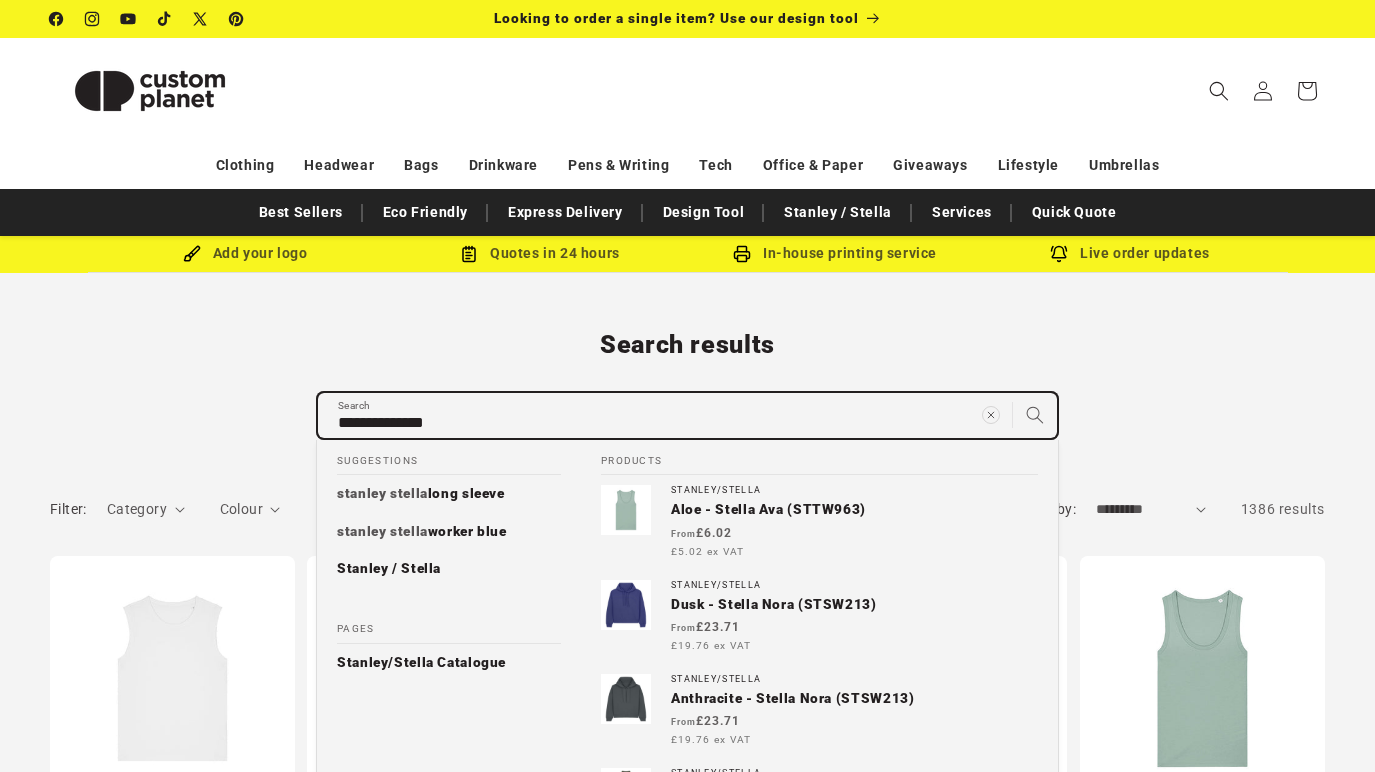 type on "**********" 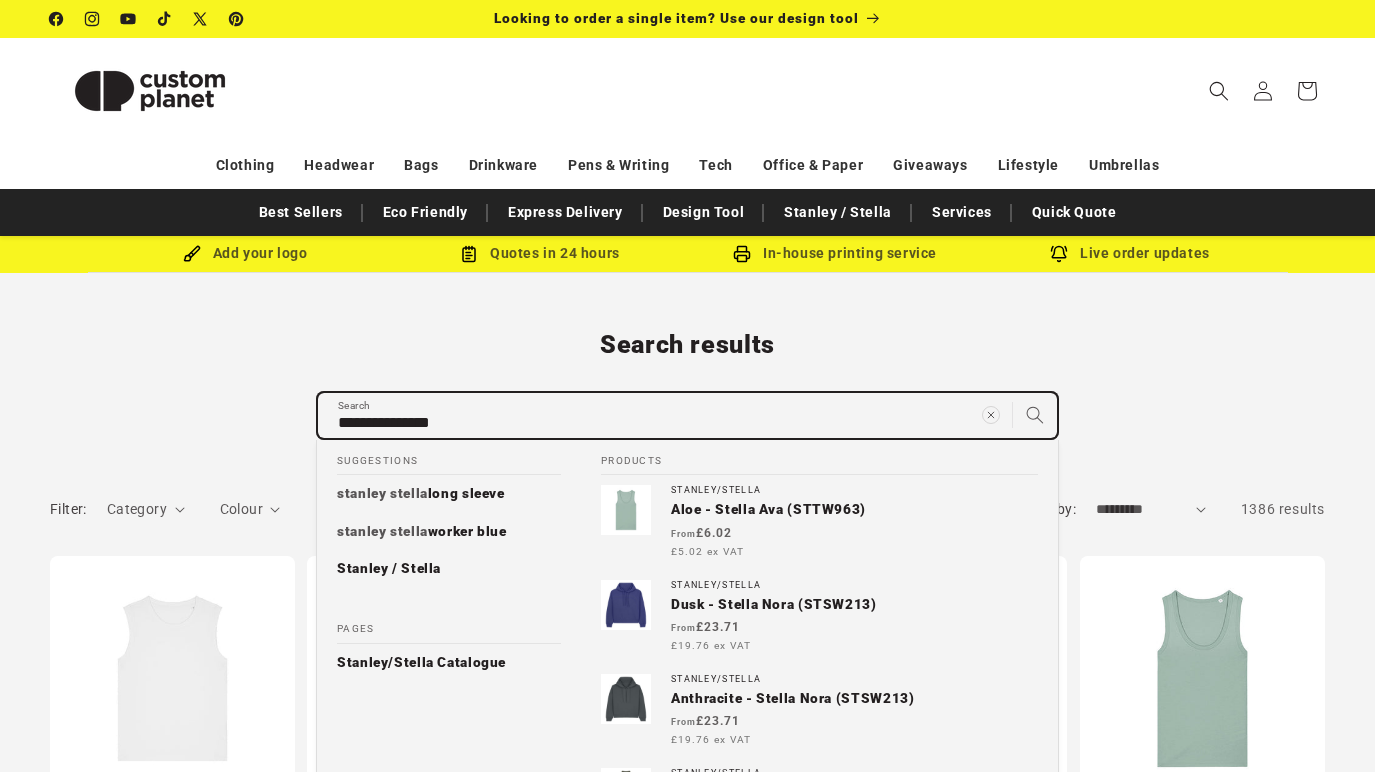 type on "**********" 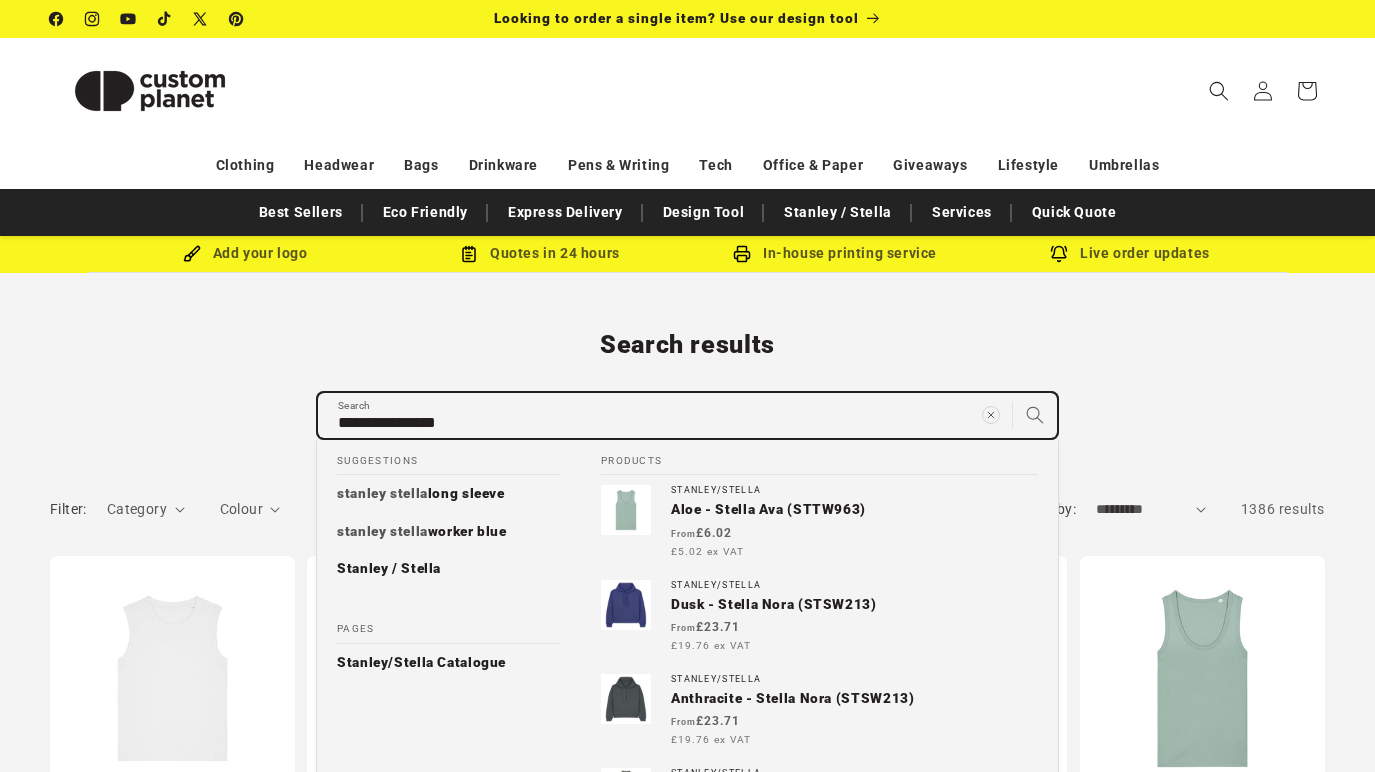 type on "**********" 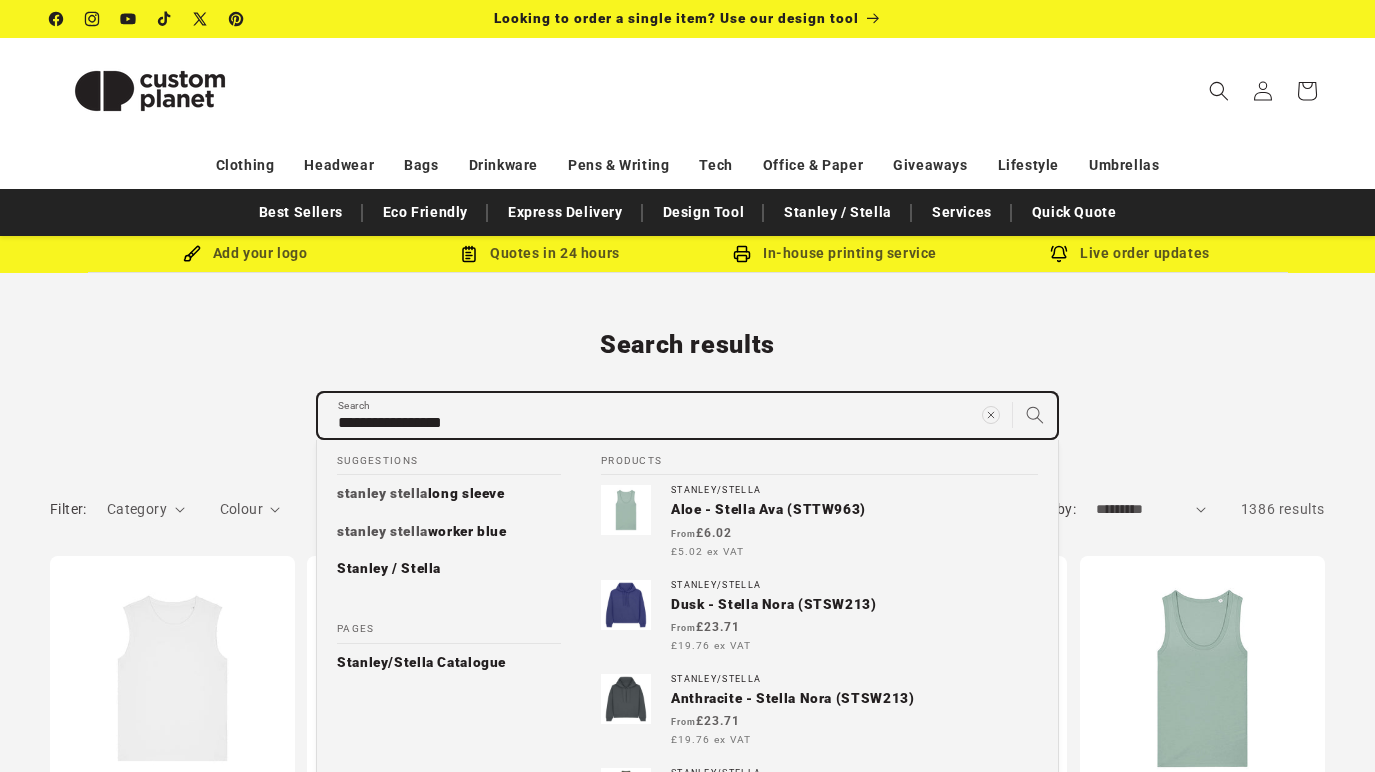 type on "**********" 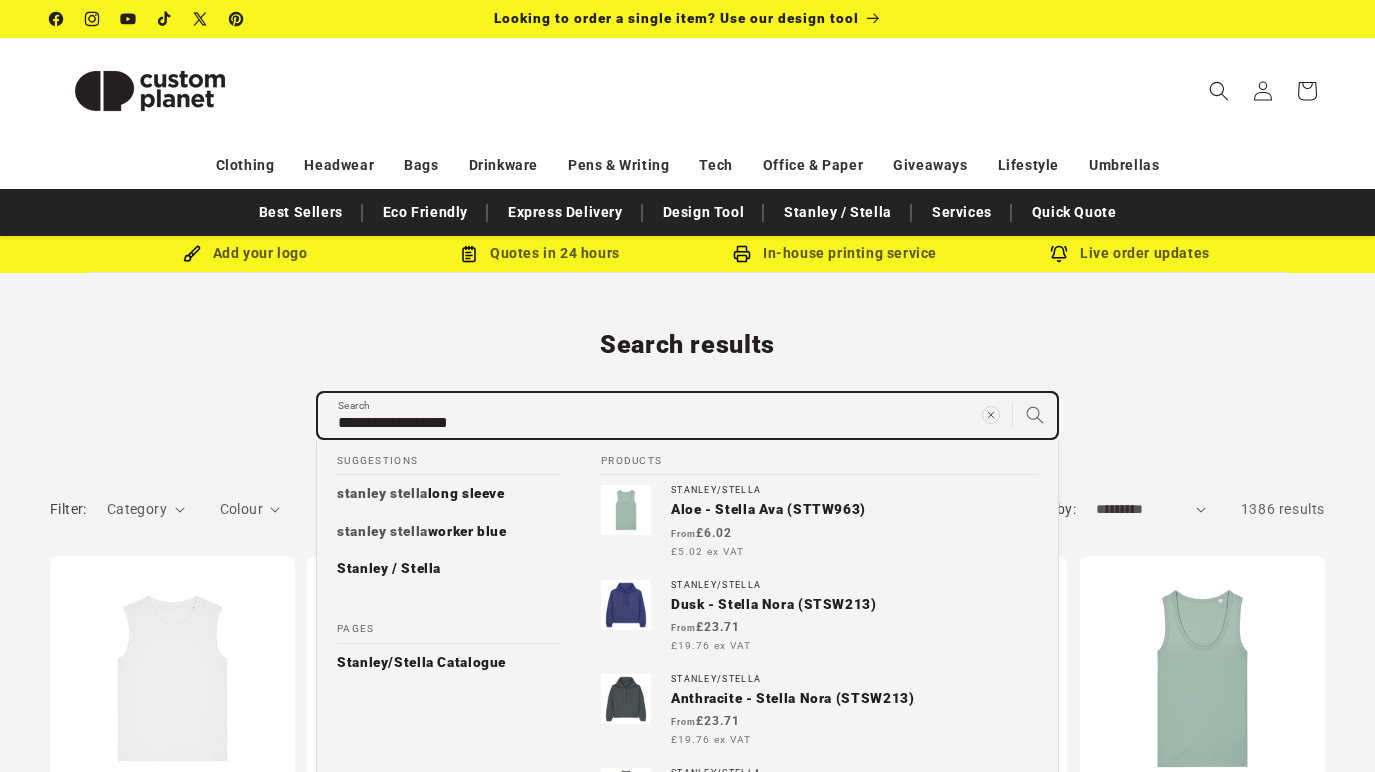 type on "**********" 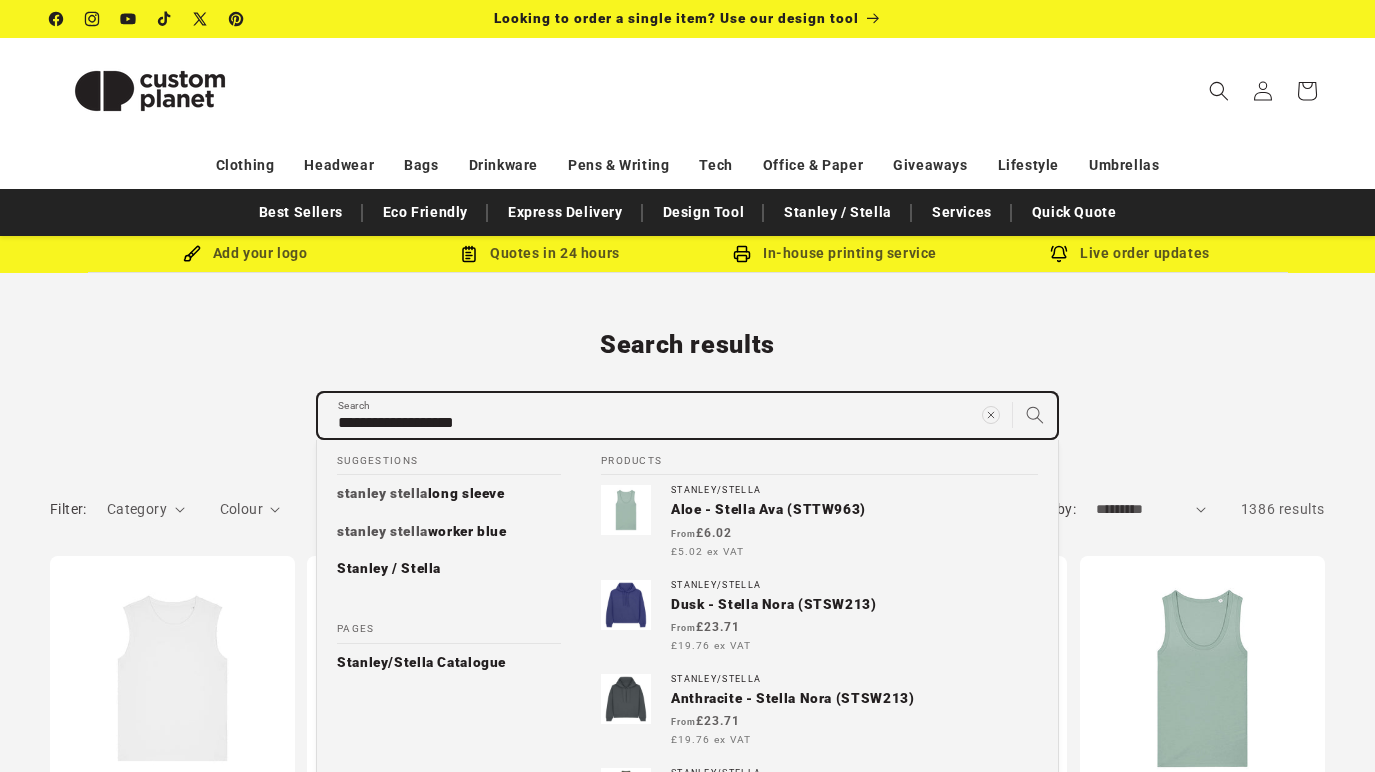 type on "**********" 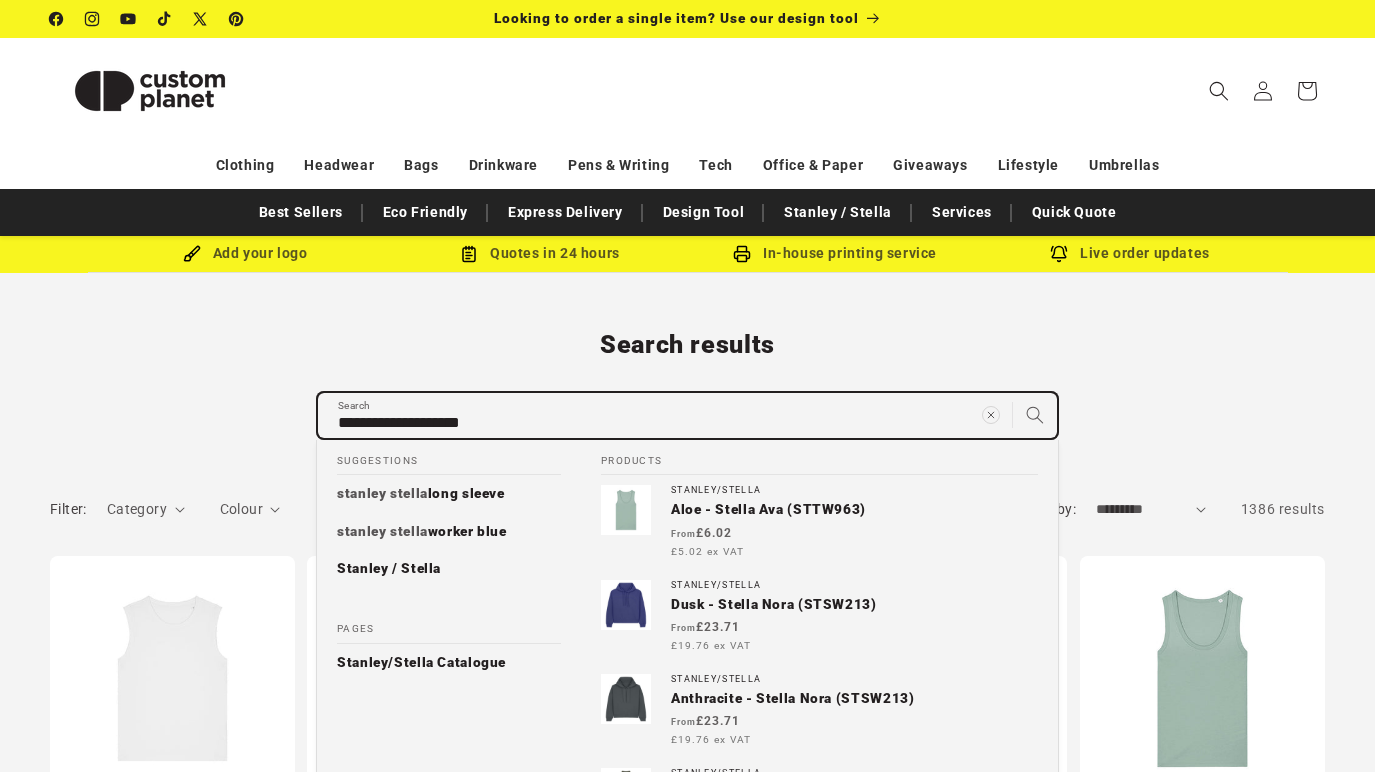 type on "**********" 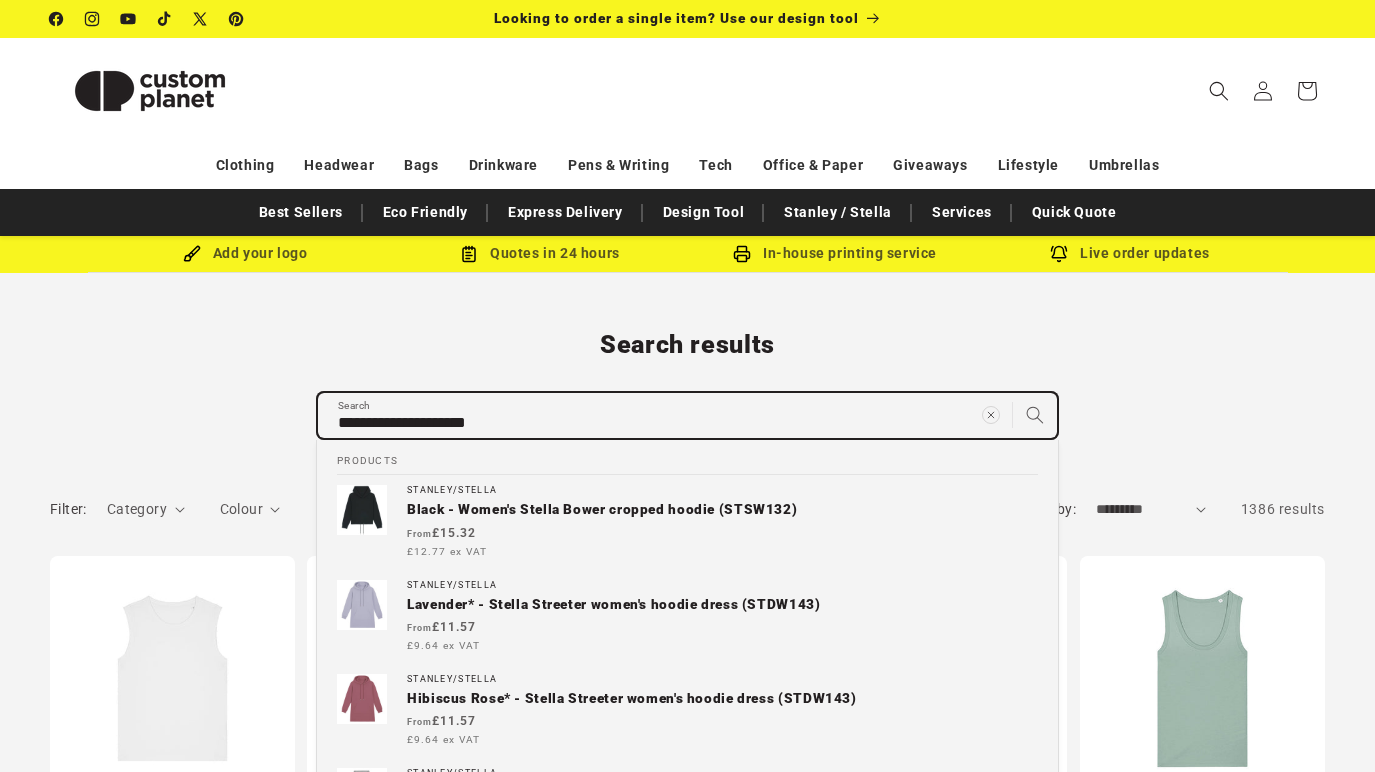 type on "**********" 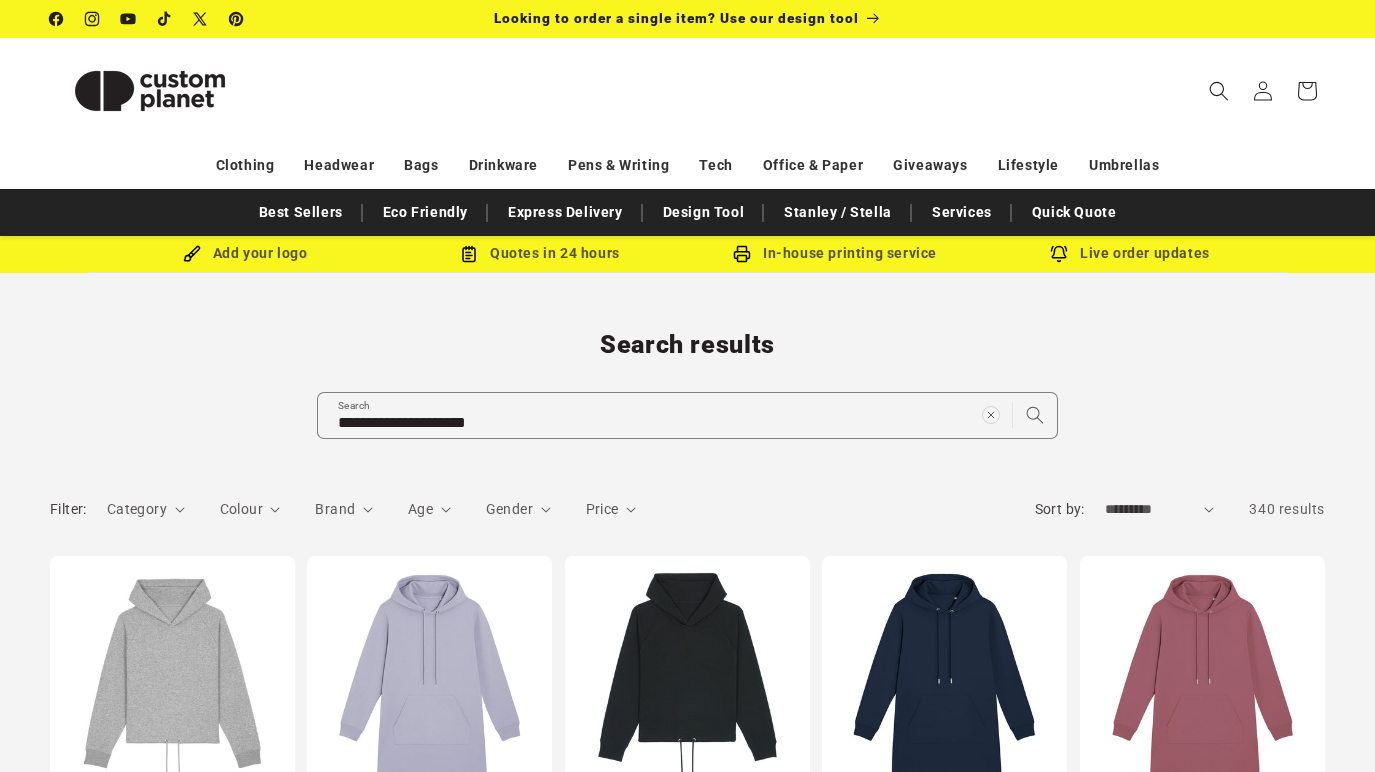 scroll, scrollTop: 0, scrollLeft: 0, axis: both 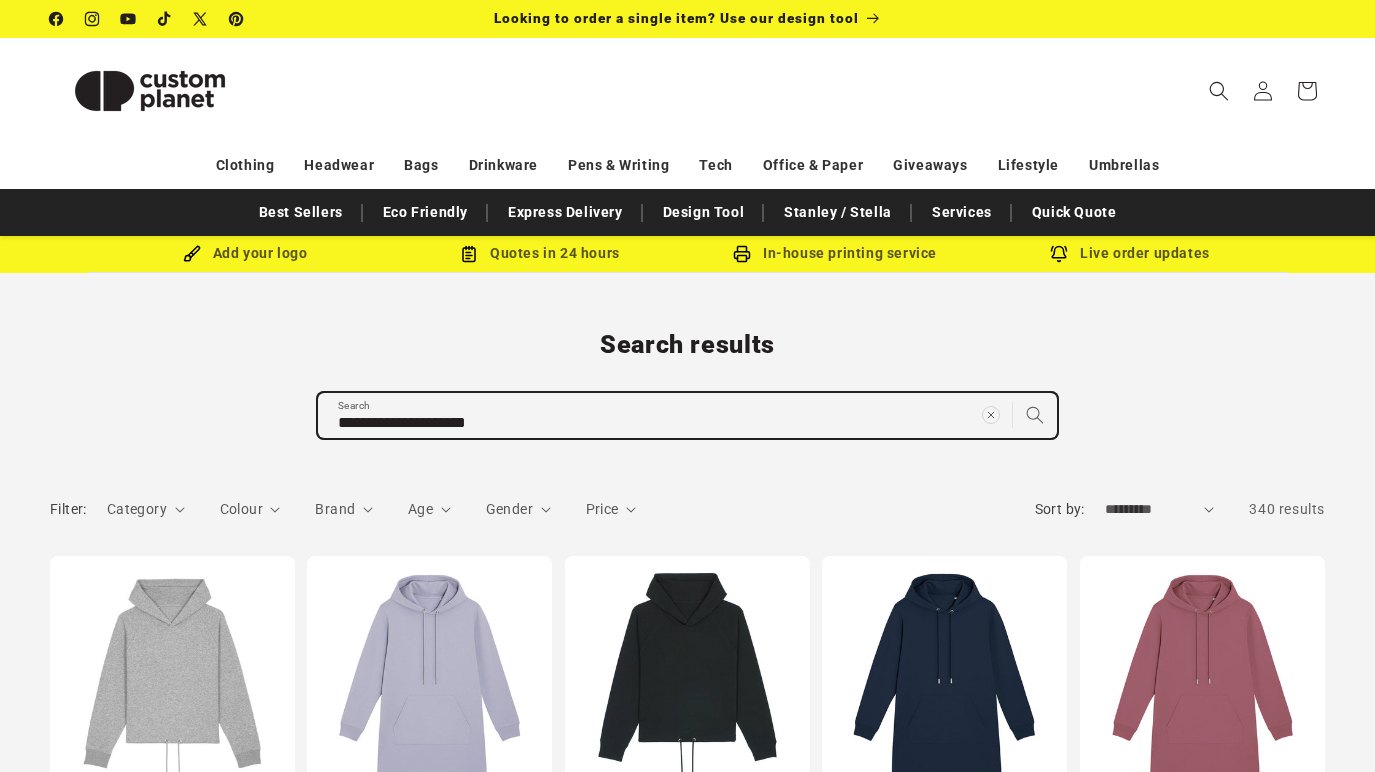 click on "**********" at bounding box center (687, 415) 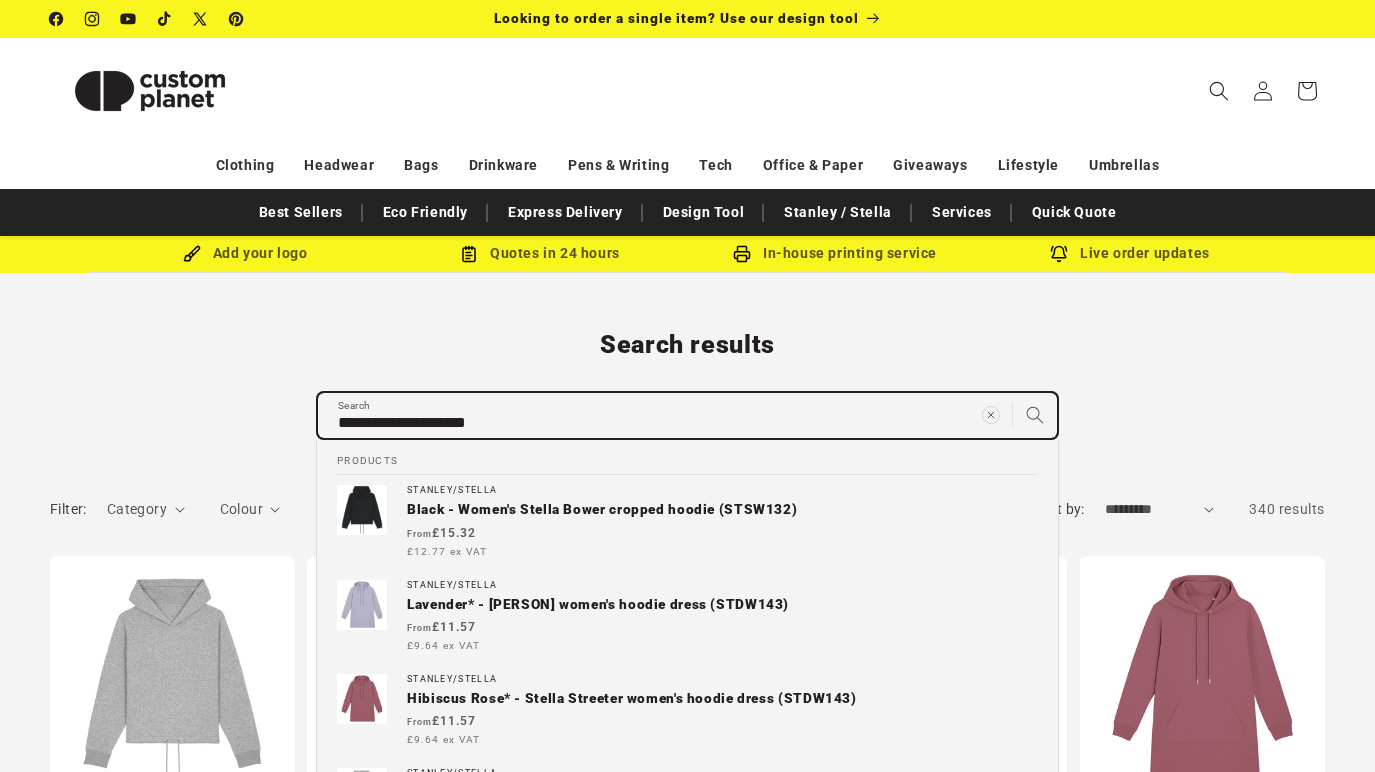 type on "**********" 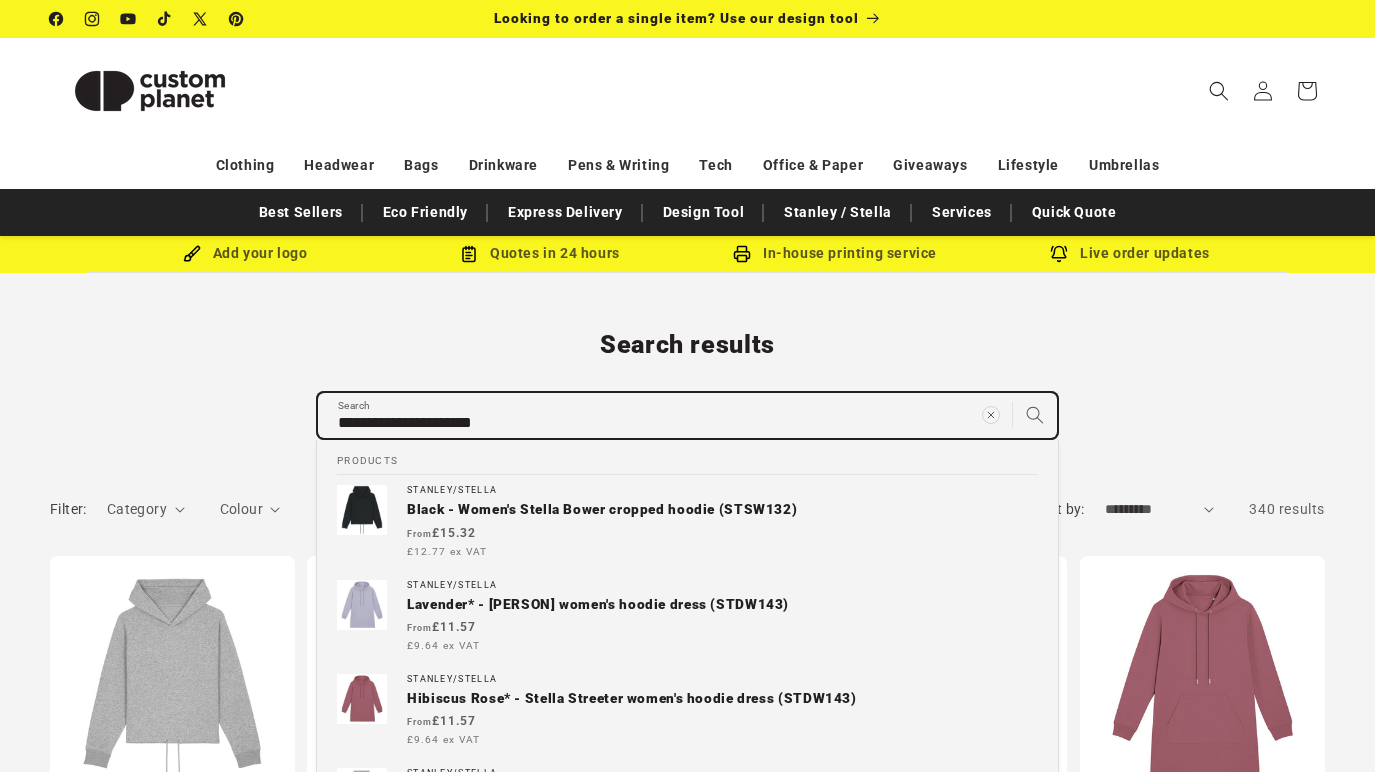 type on "**********" 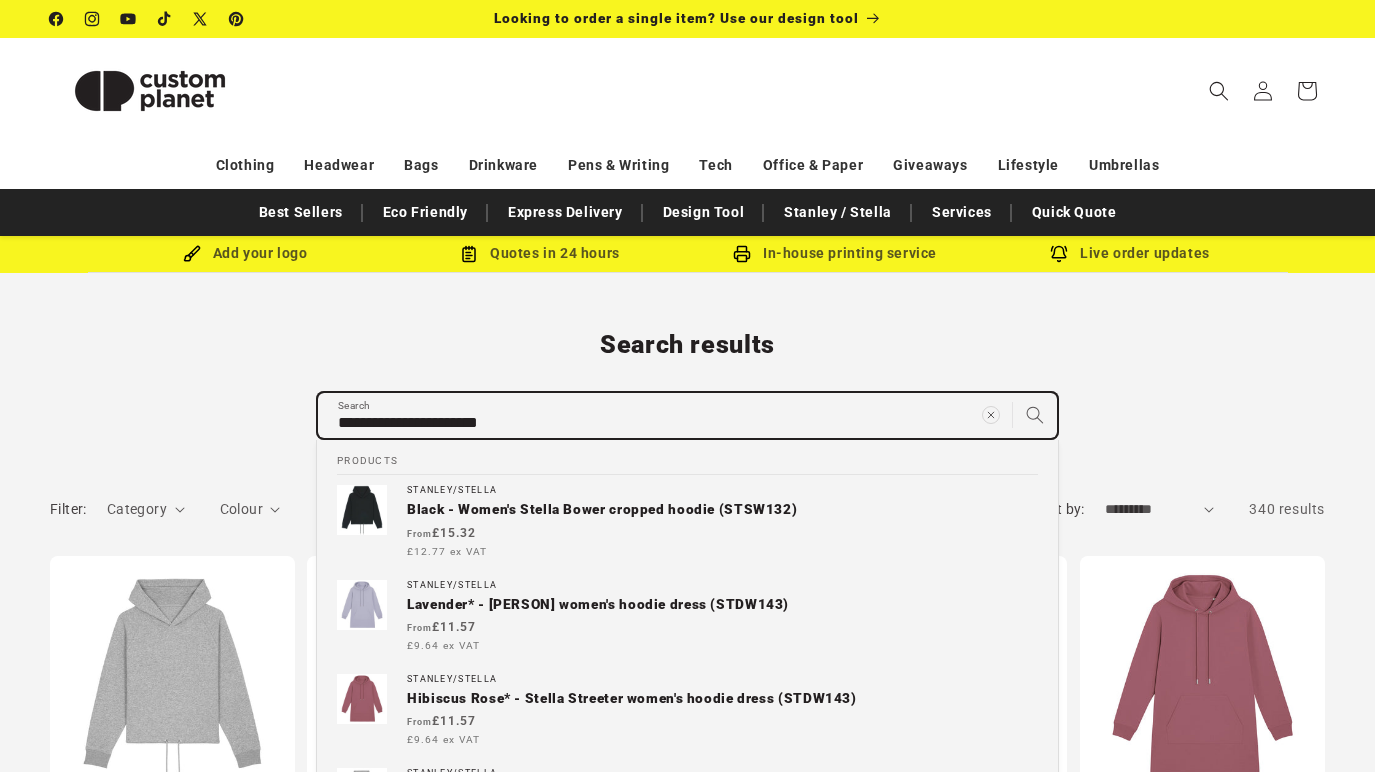 type on "**********" 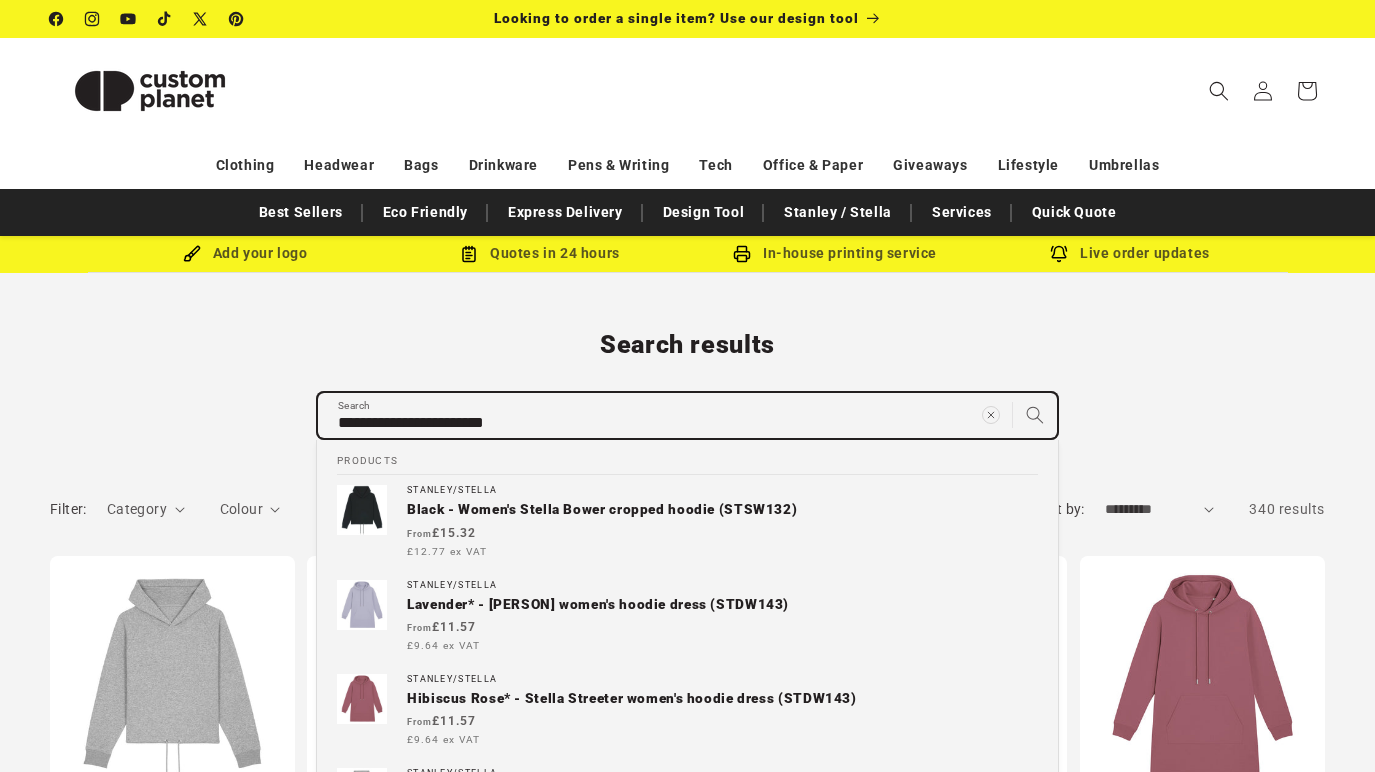 type on "**********" 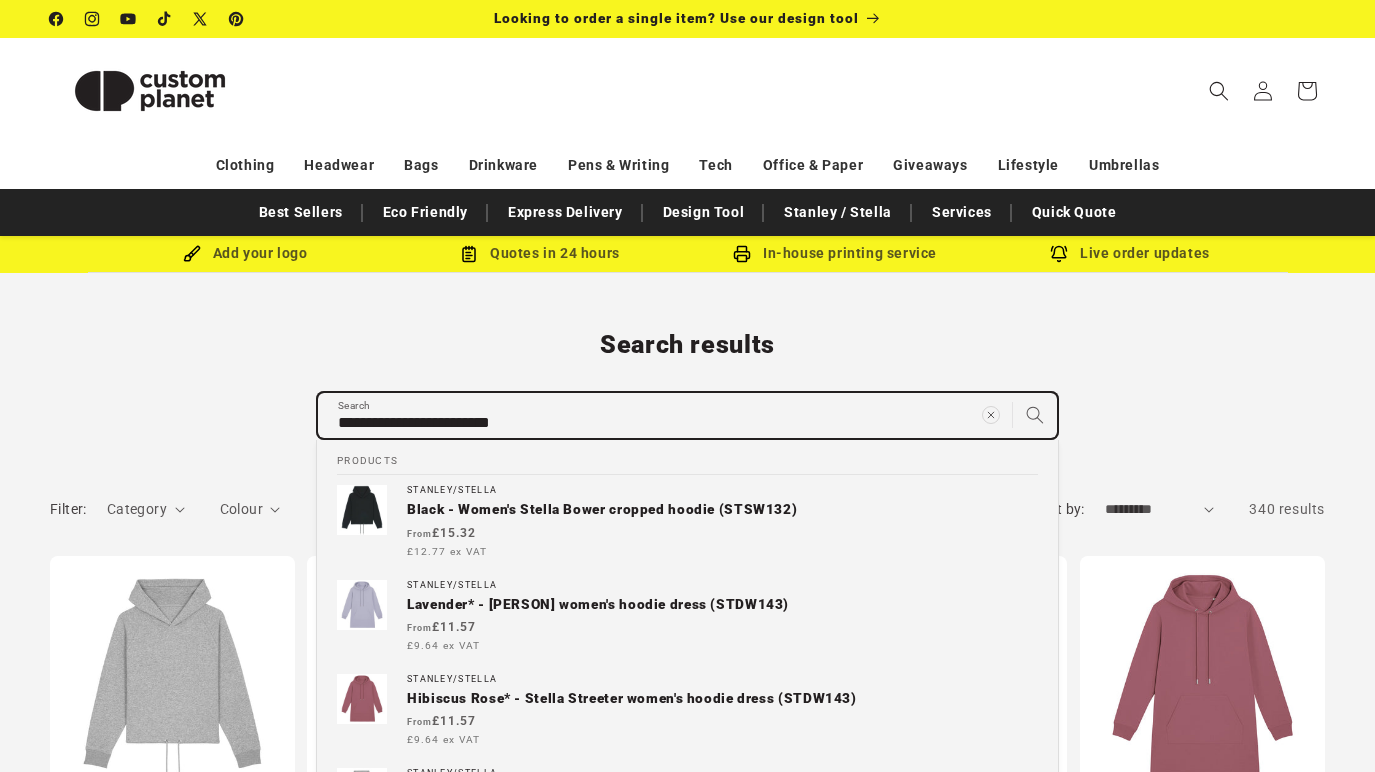type on "**********" 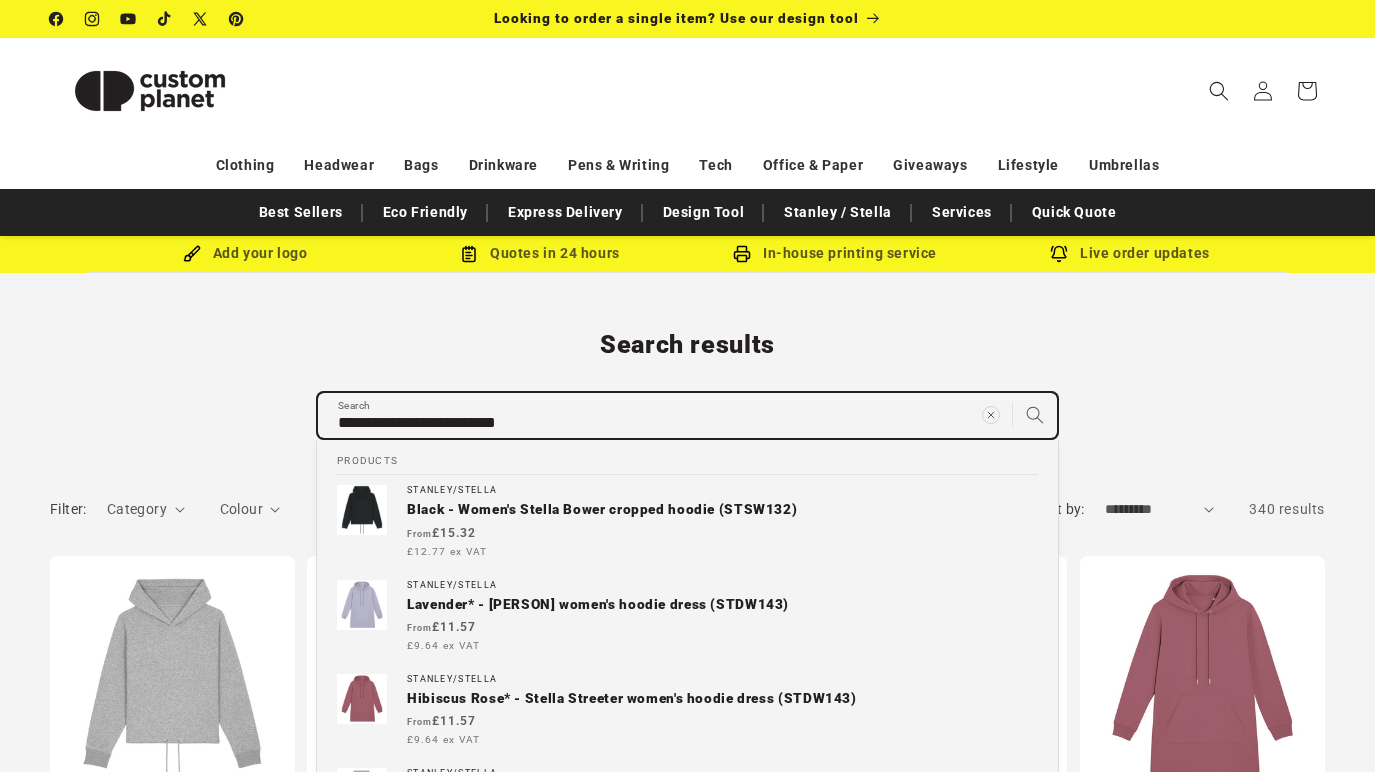 type on "**********" 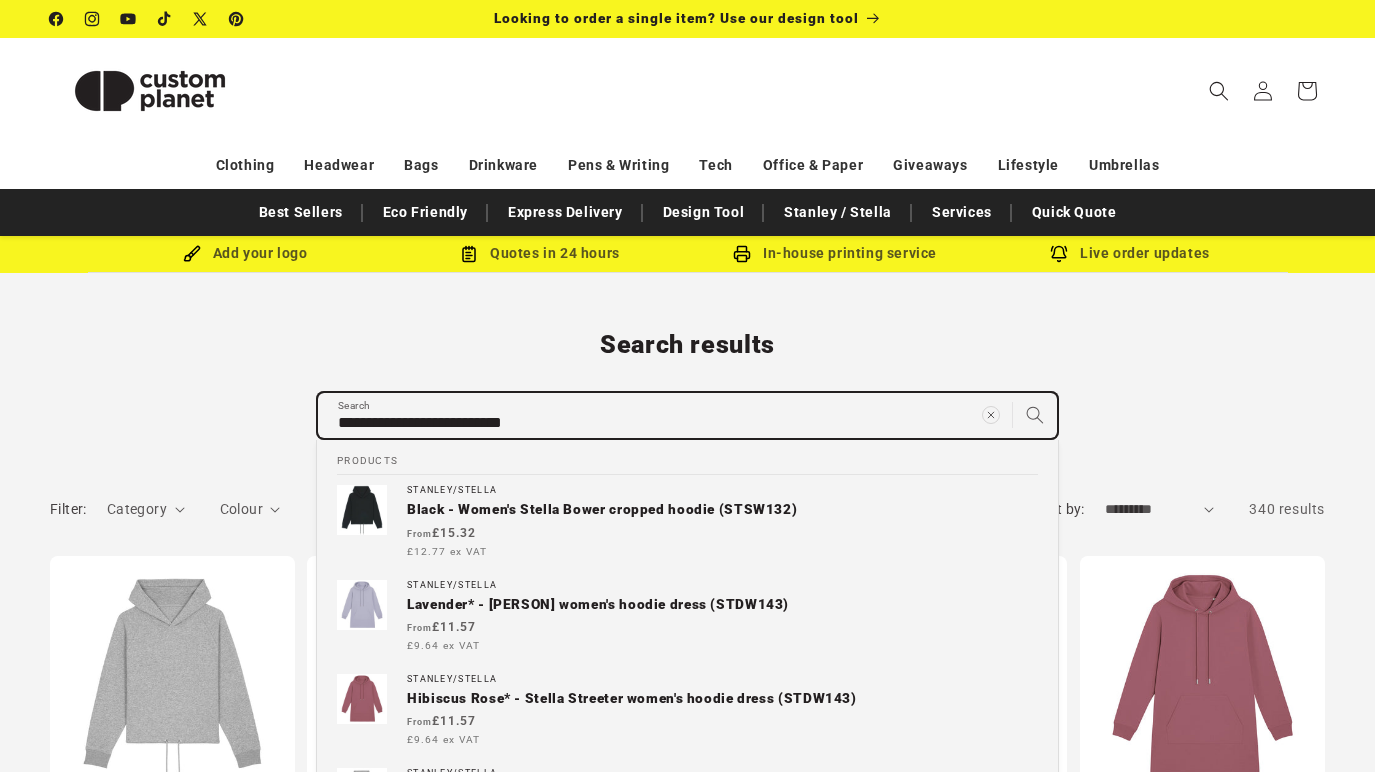 type on "**********" 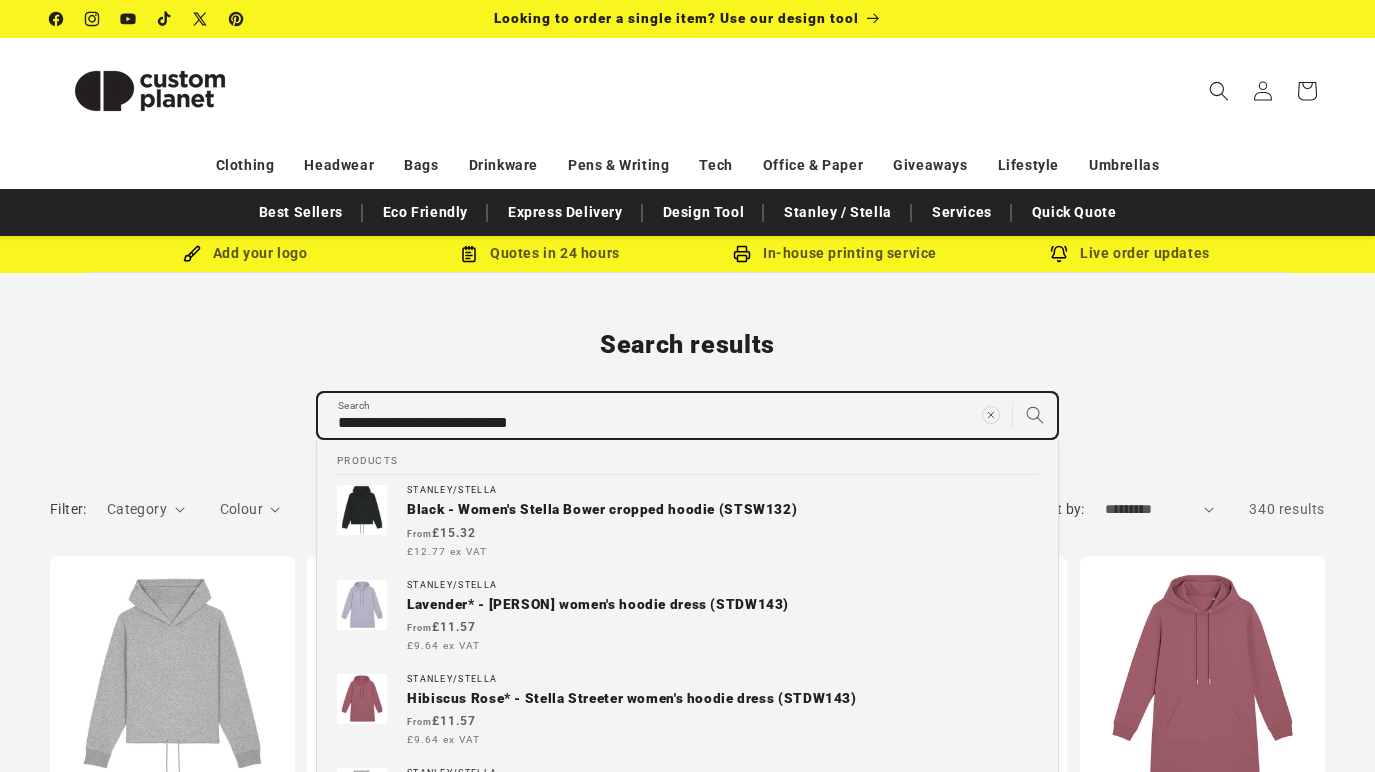 type on "**********" 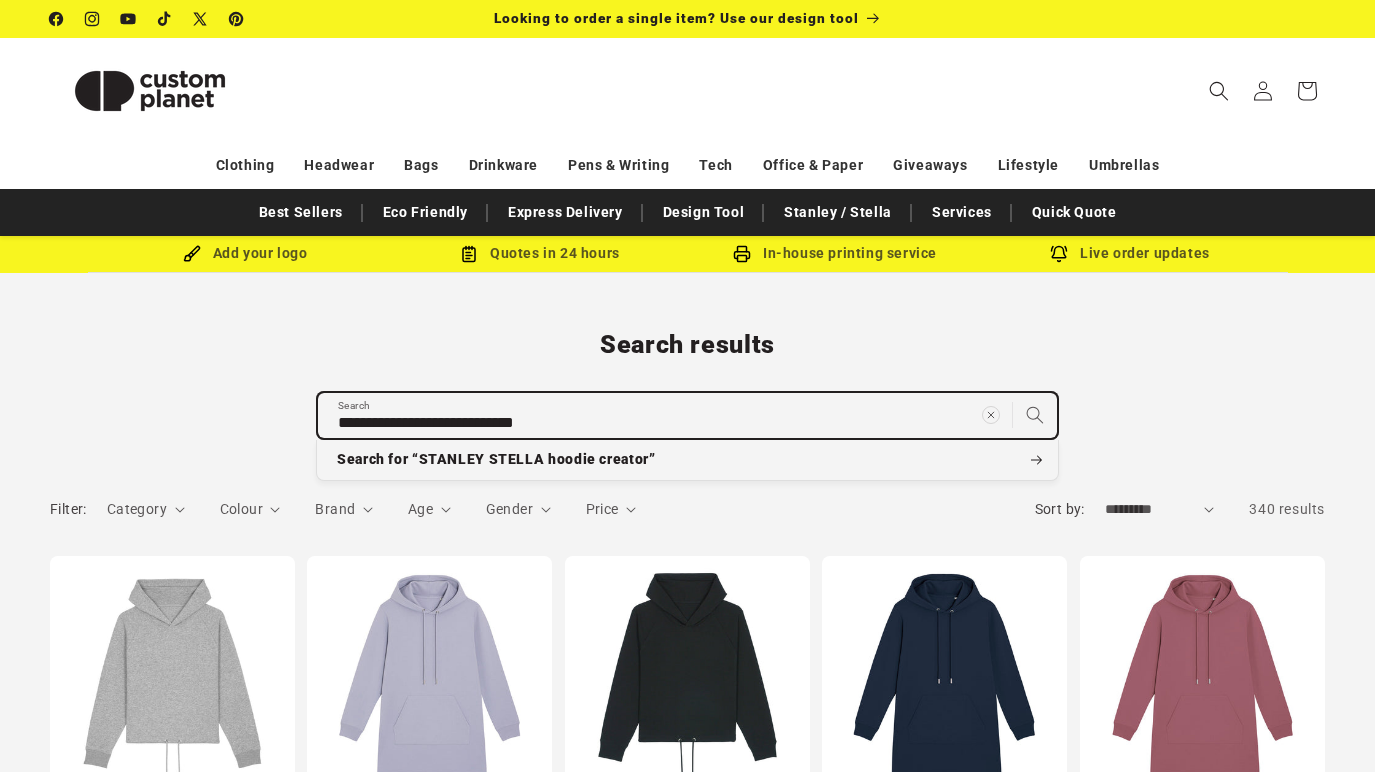 drag, startPoint x: 530, startPoint y: 414, endPoint x: 547, endPoint y: 424, distance: 19.723083 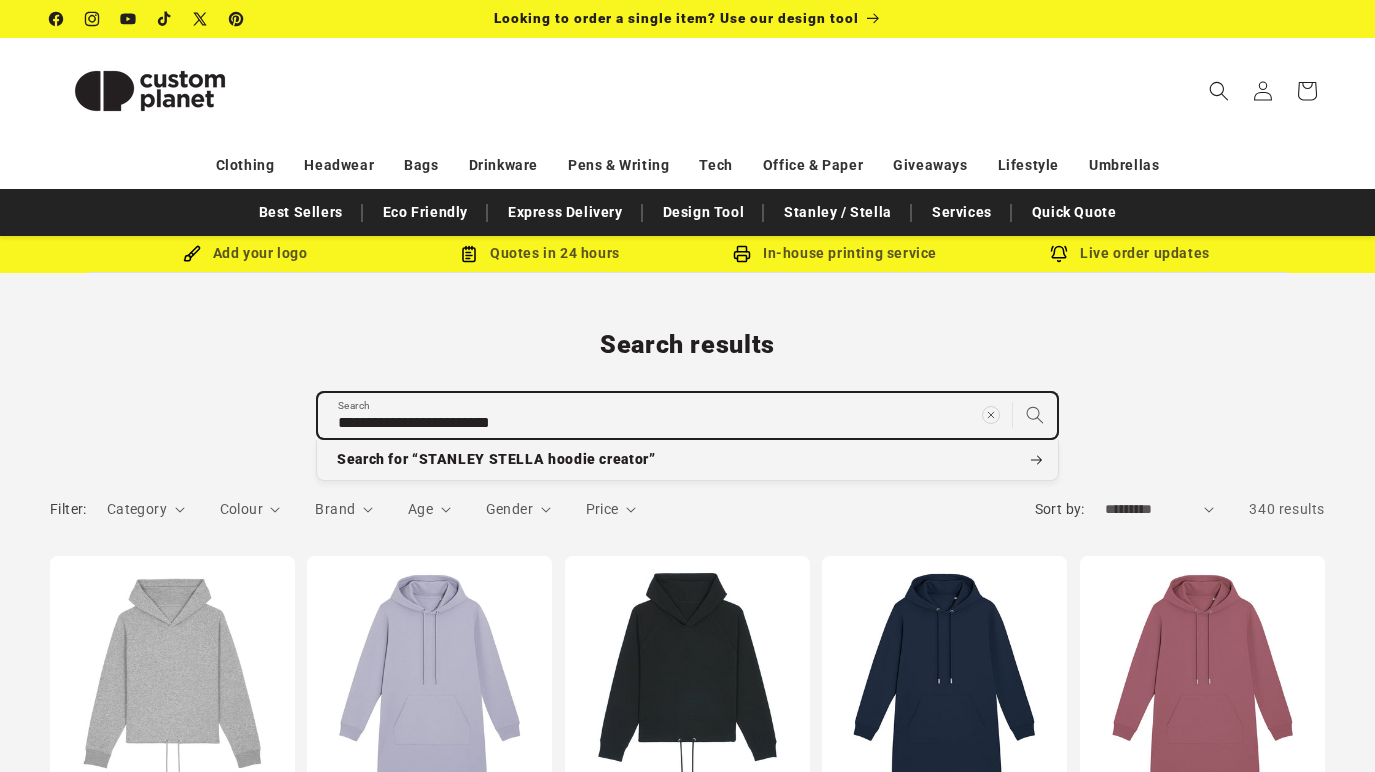 type on "**********" 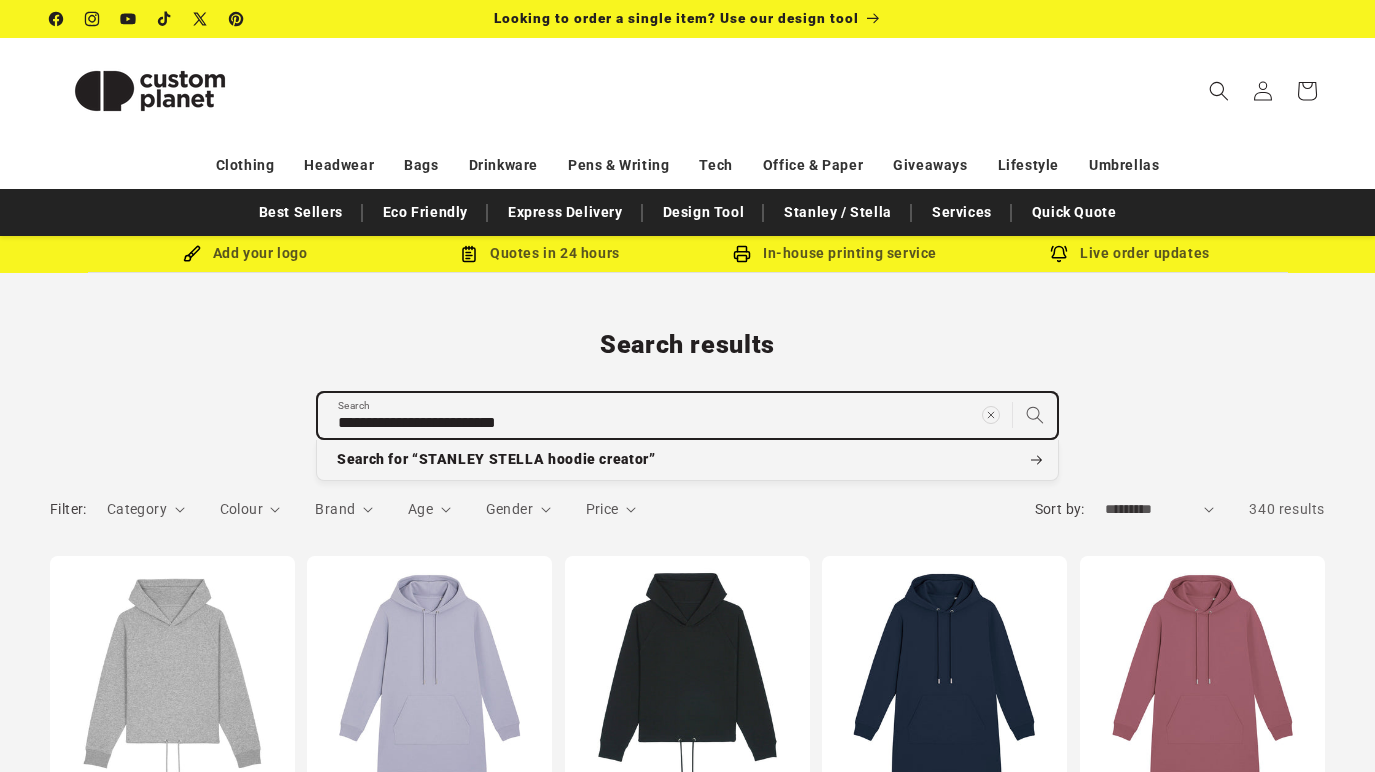 type on "**********" 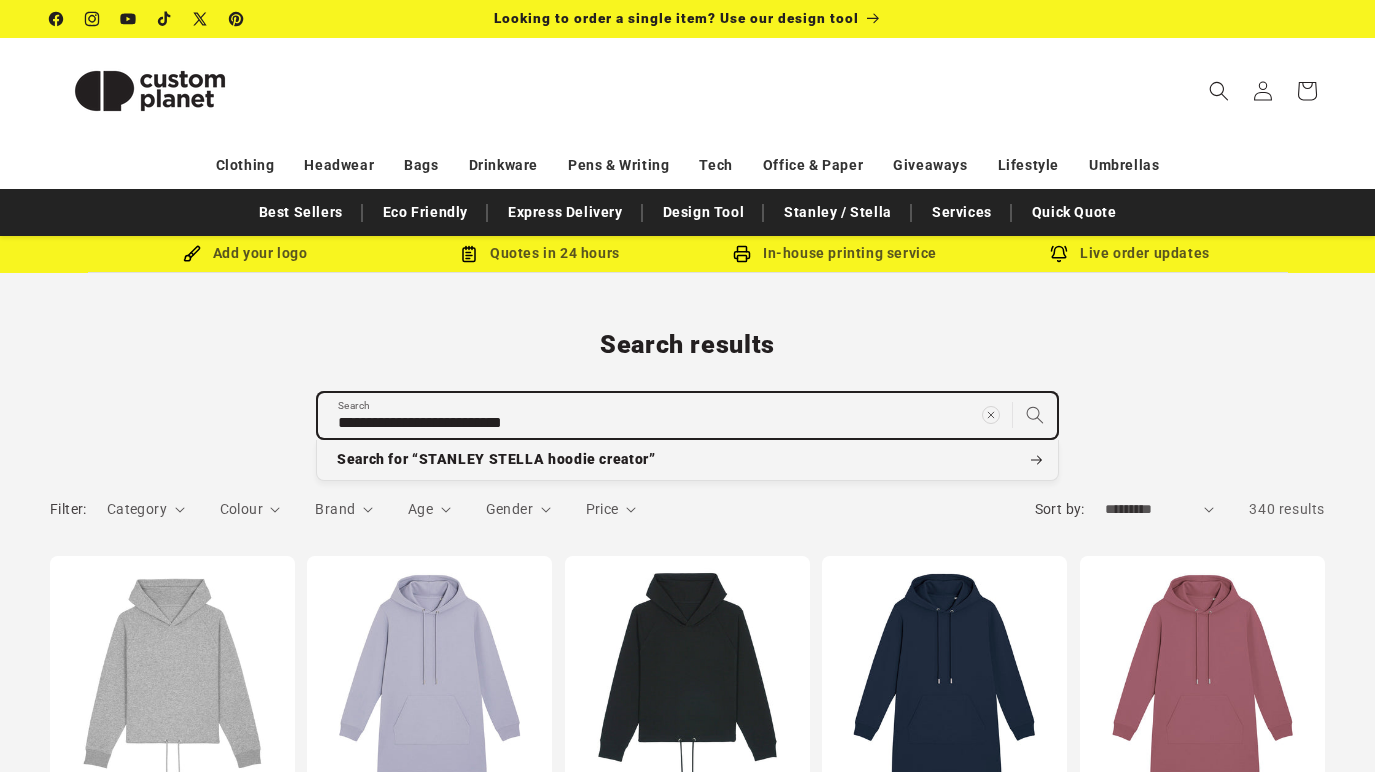 type on "**********" 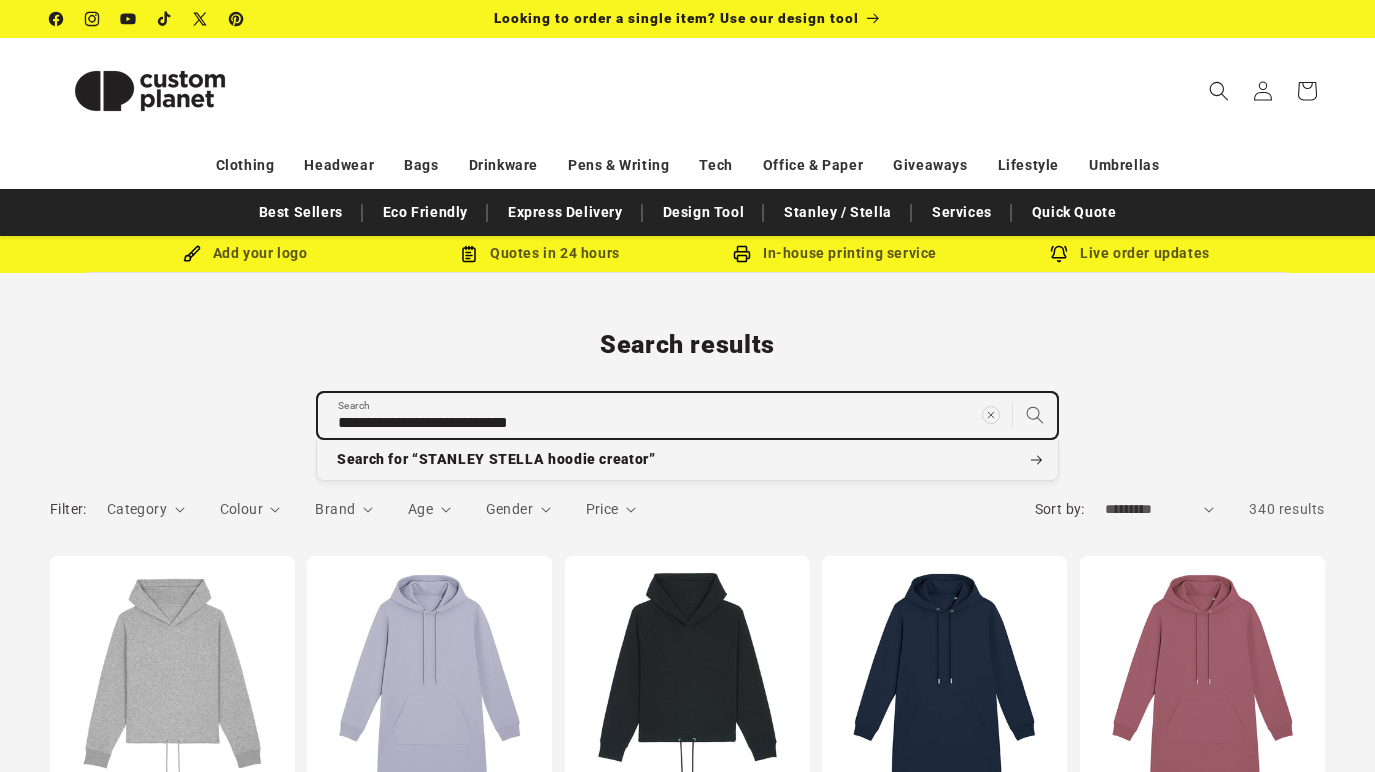 type on "**********" 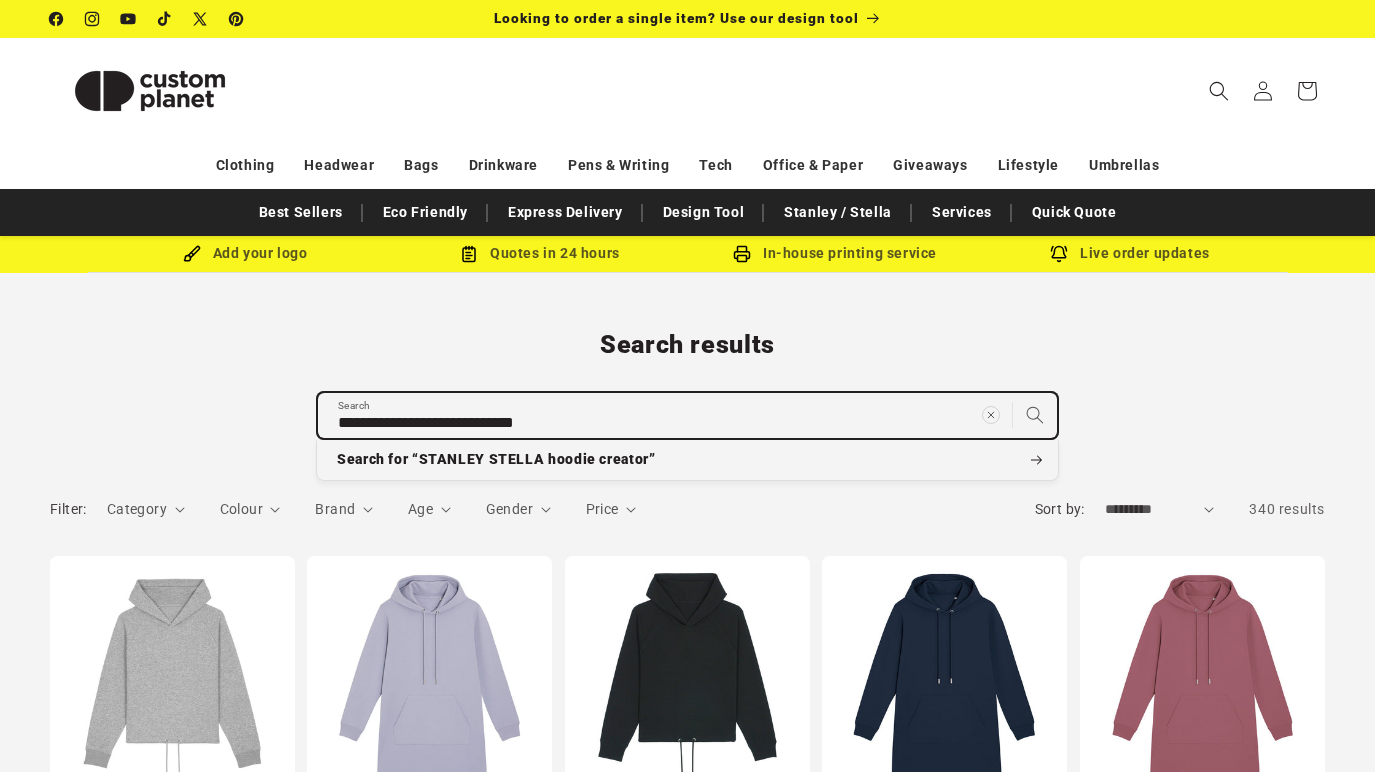 type on "**********" 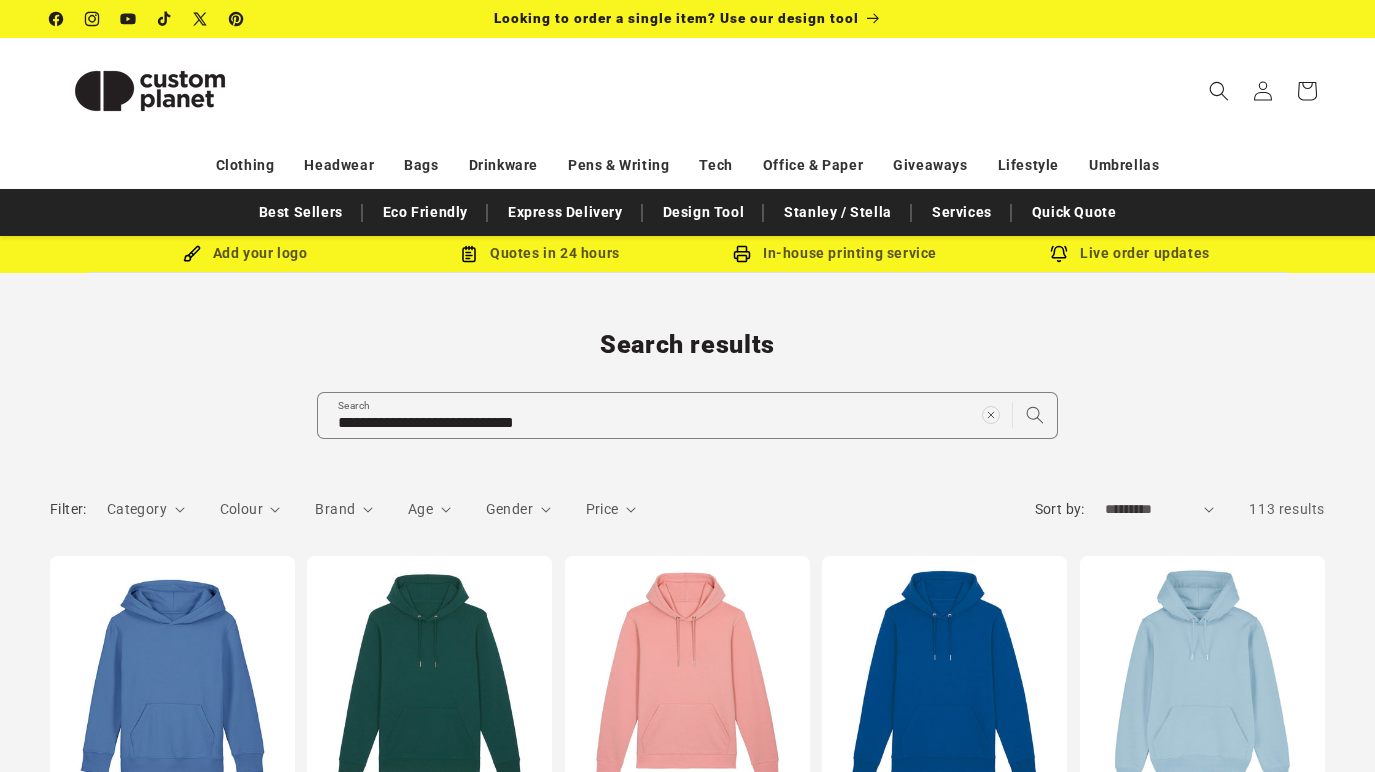 scroll, scrollTop: 0, scrollLeft: 0, axis: both 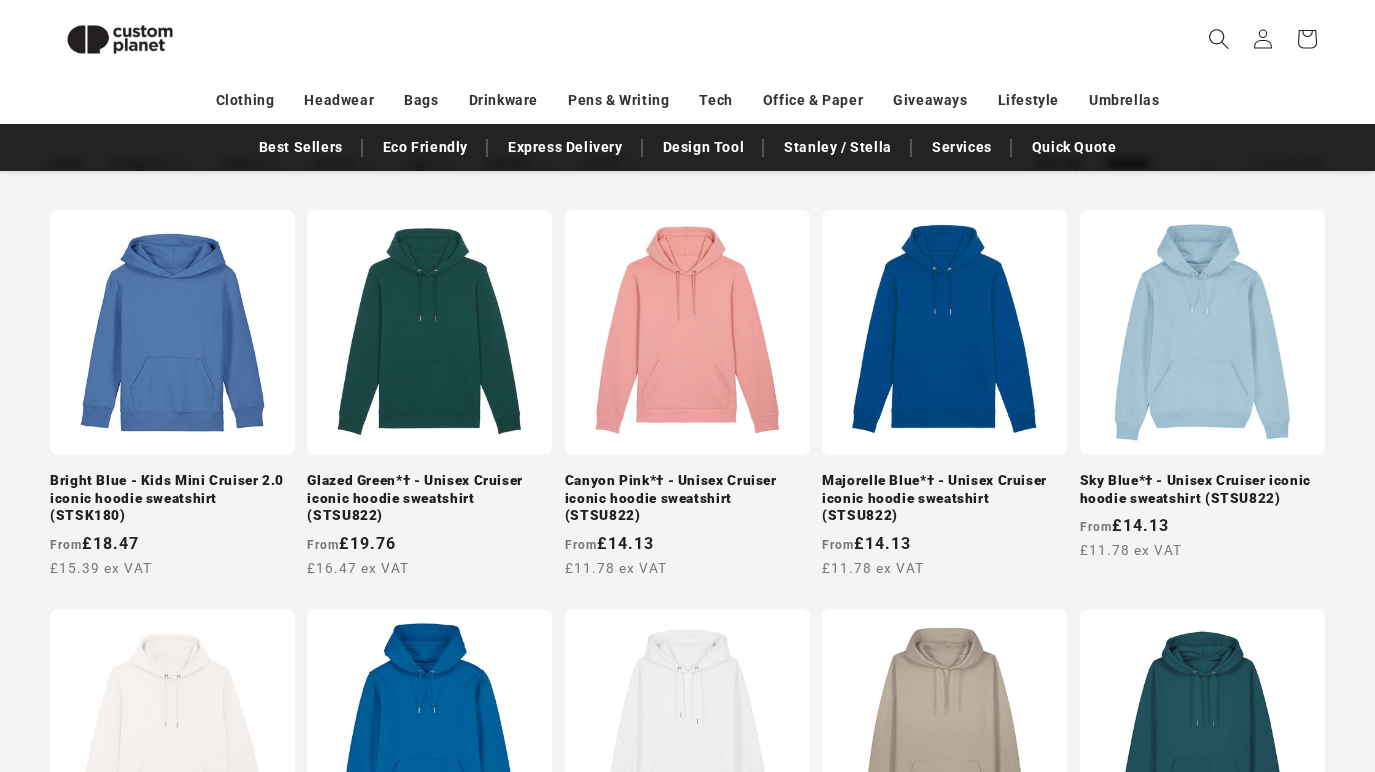 click at bounding box center (1219, 39) 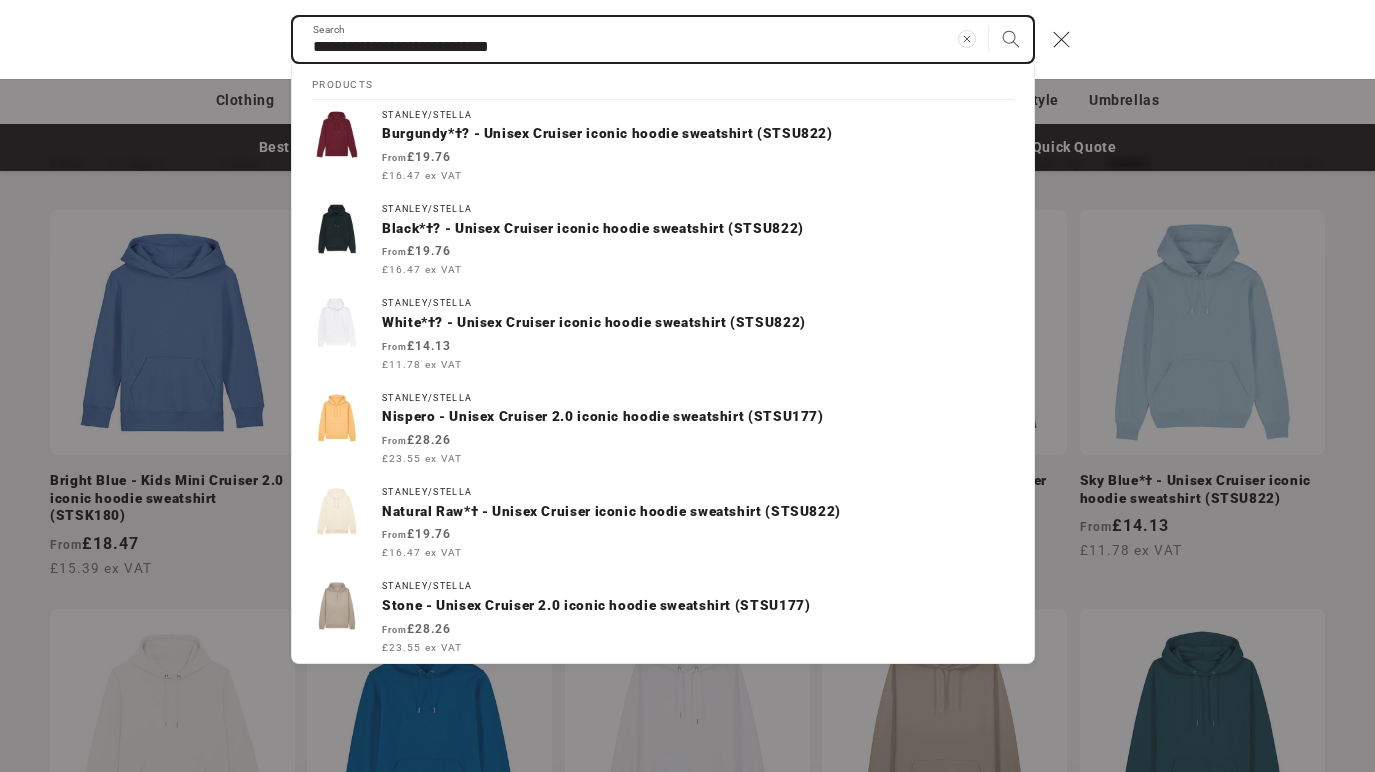 click on "**********" at bounding box center [663, 39] 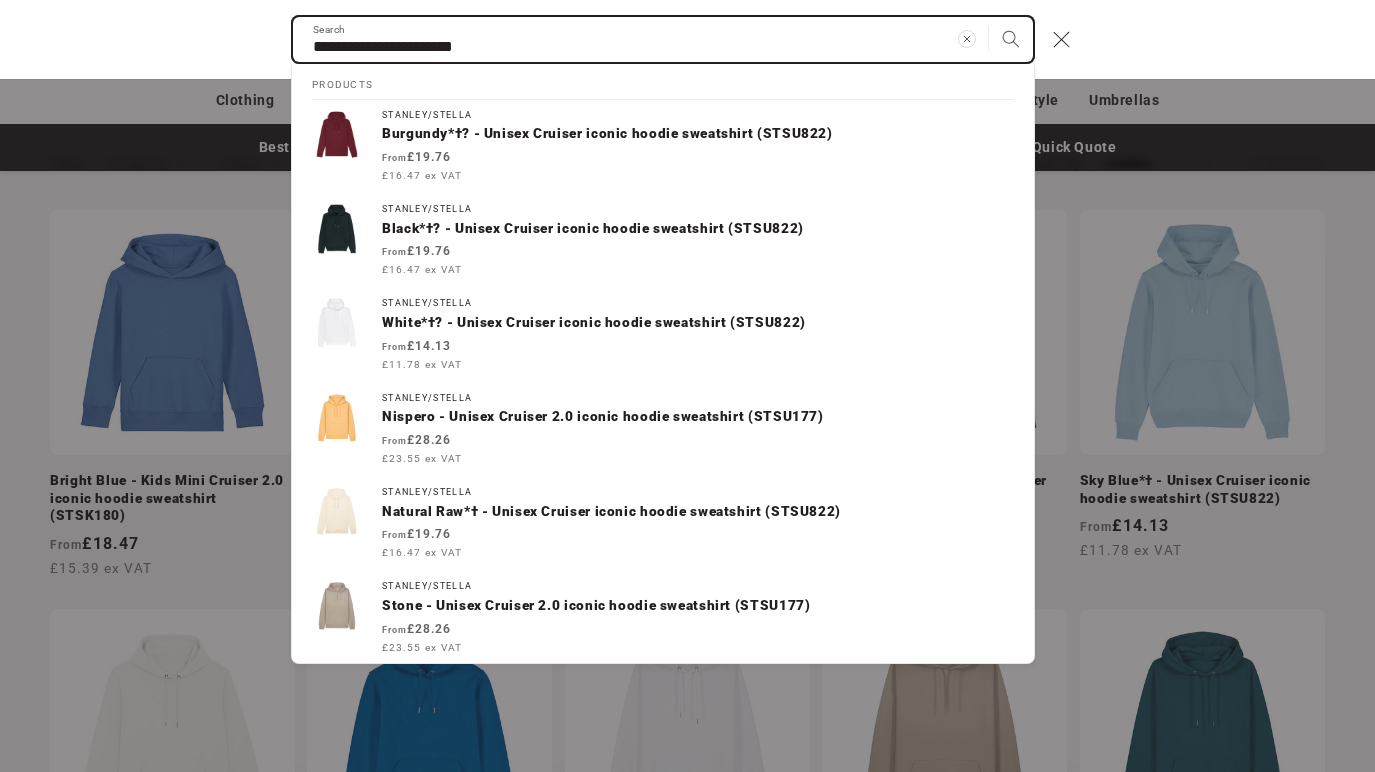 type on "**********" 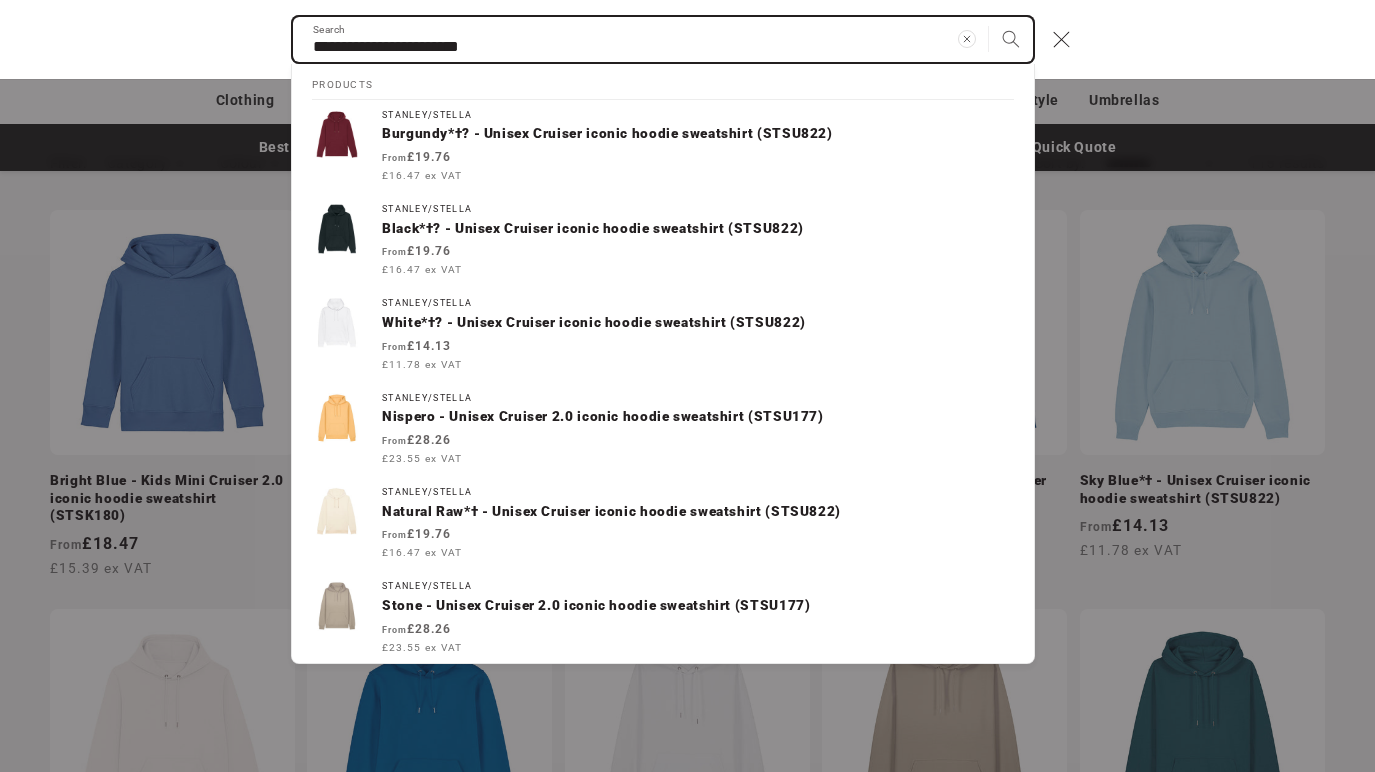 type on "**********" 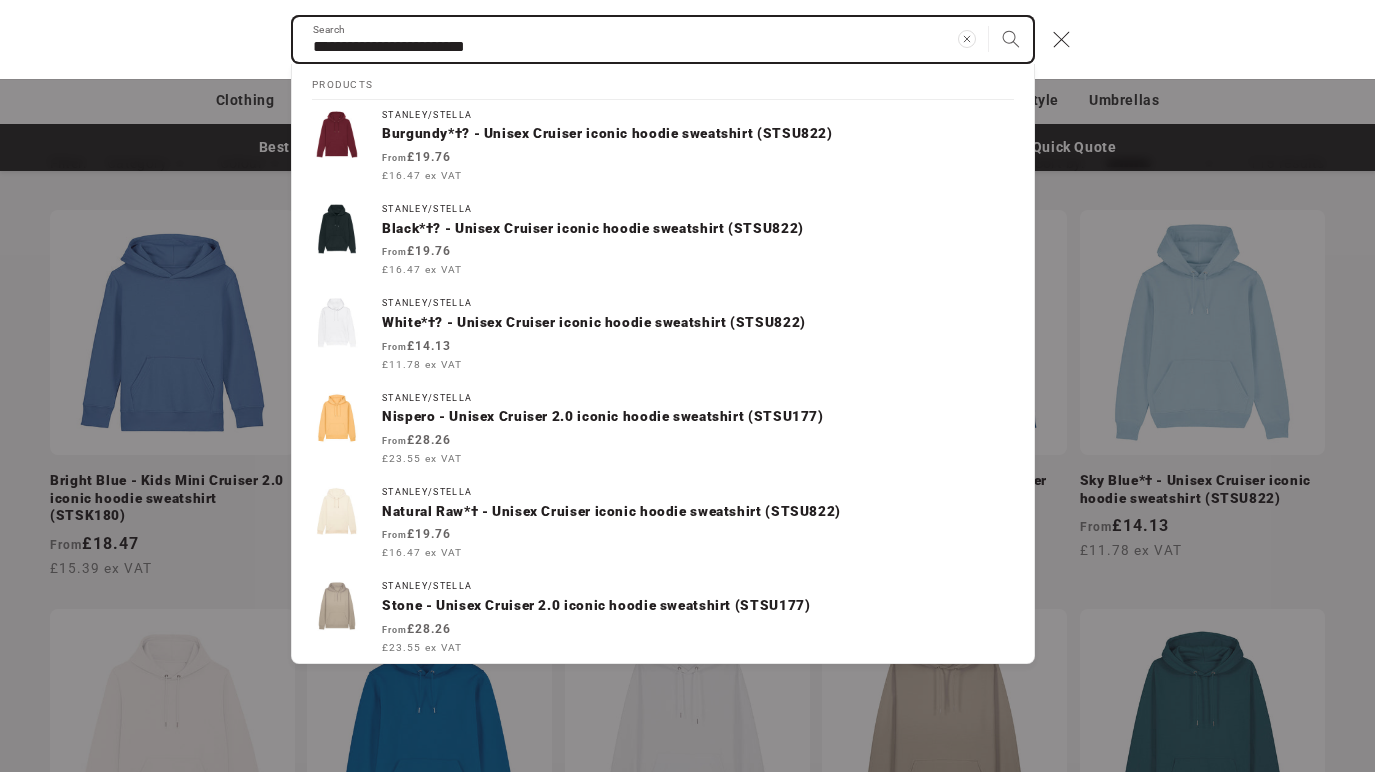 type on "**********" 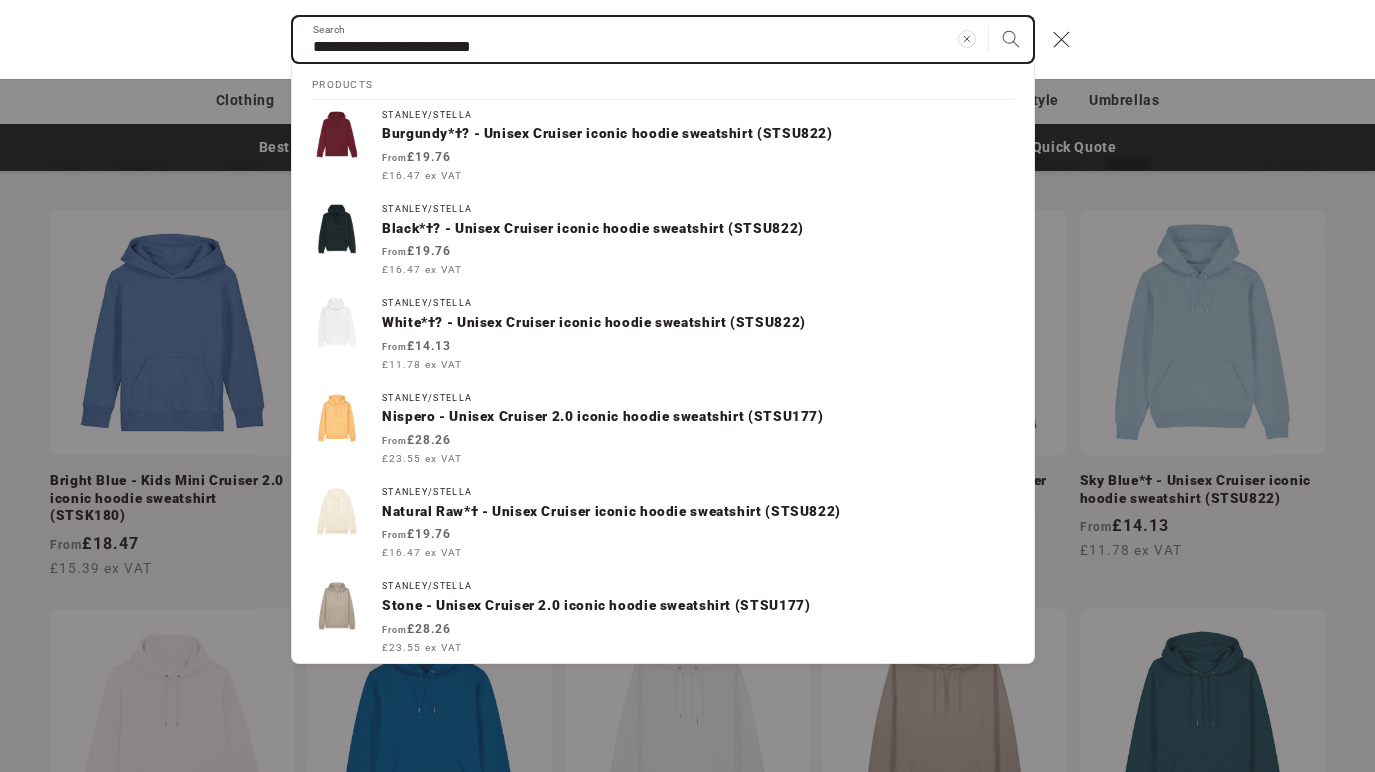 type on "**********" 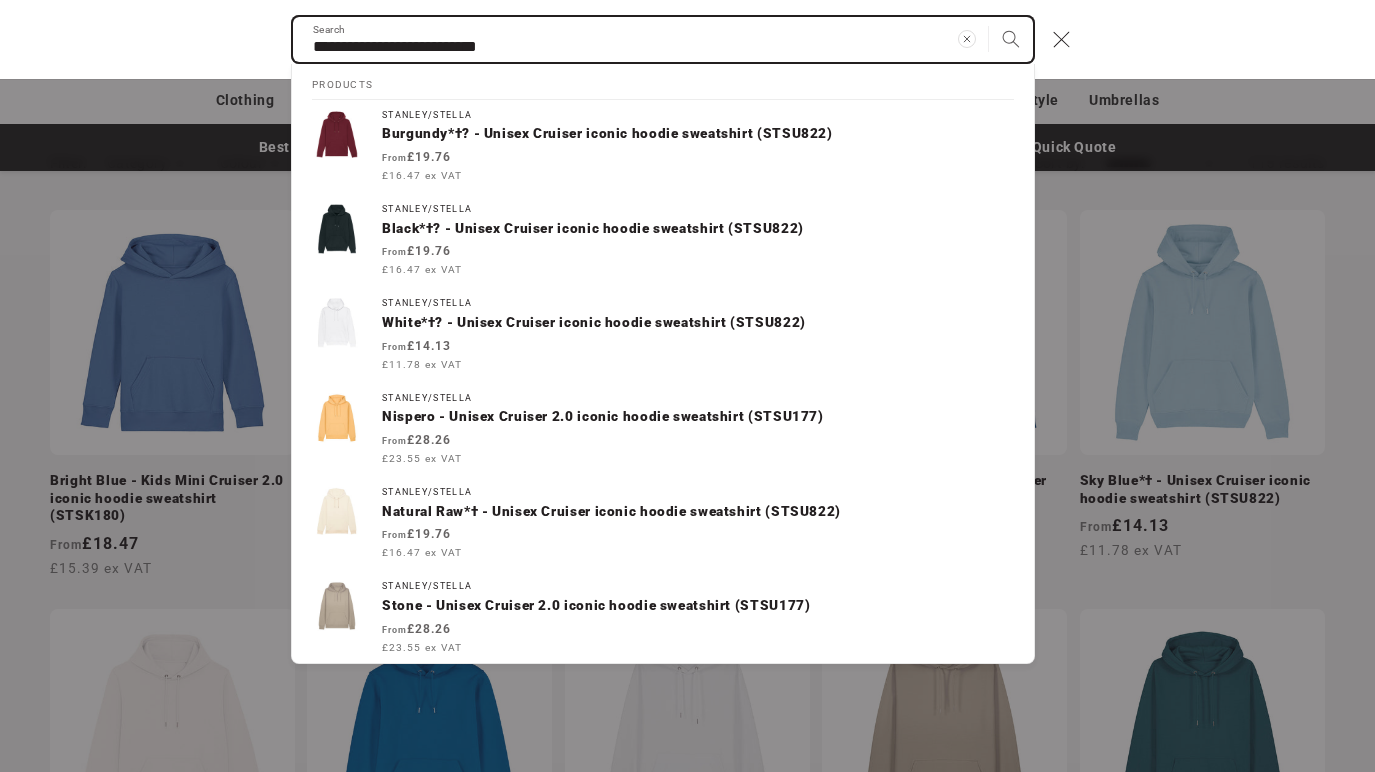 type on "**********" 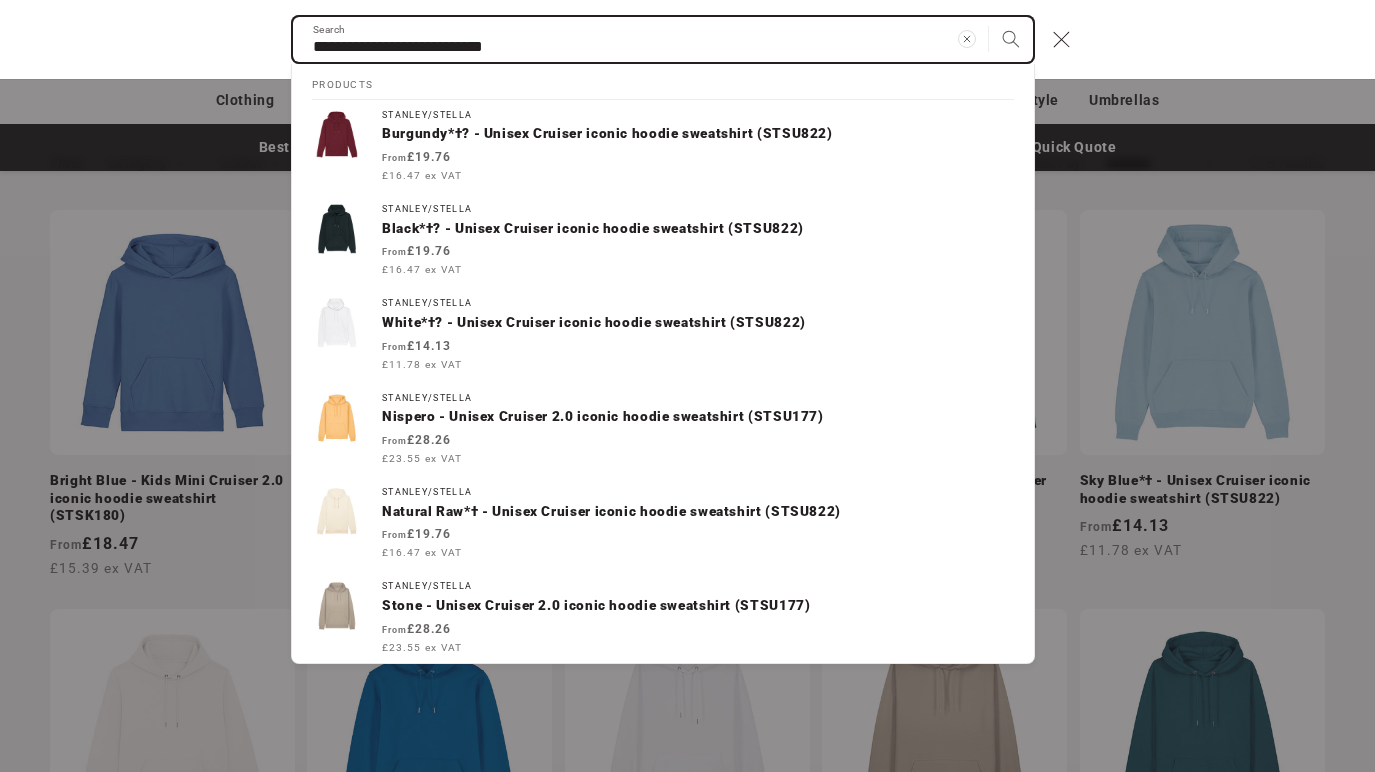 type on "**********" 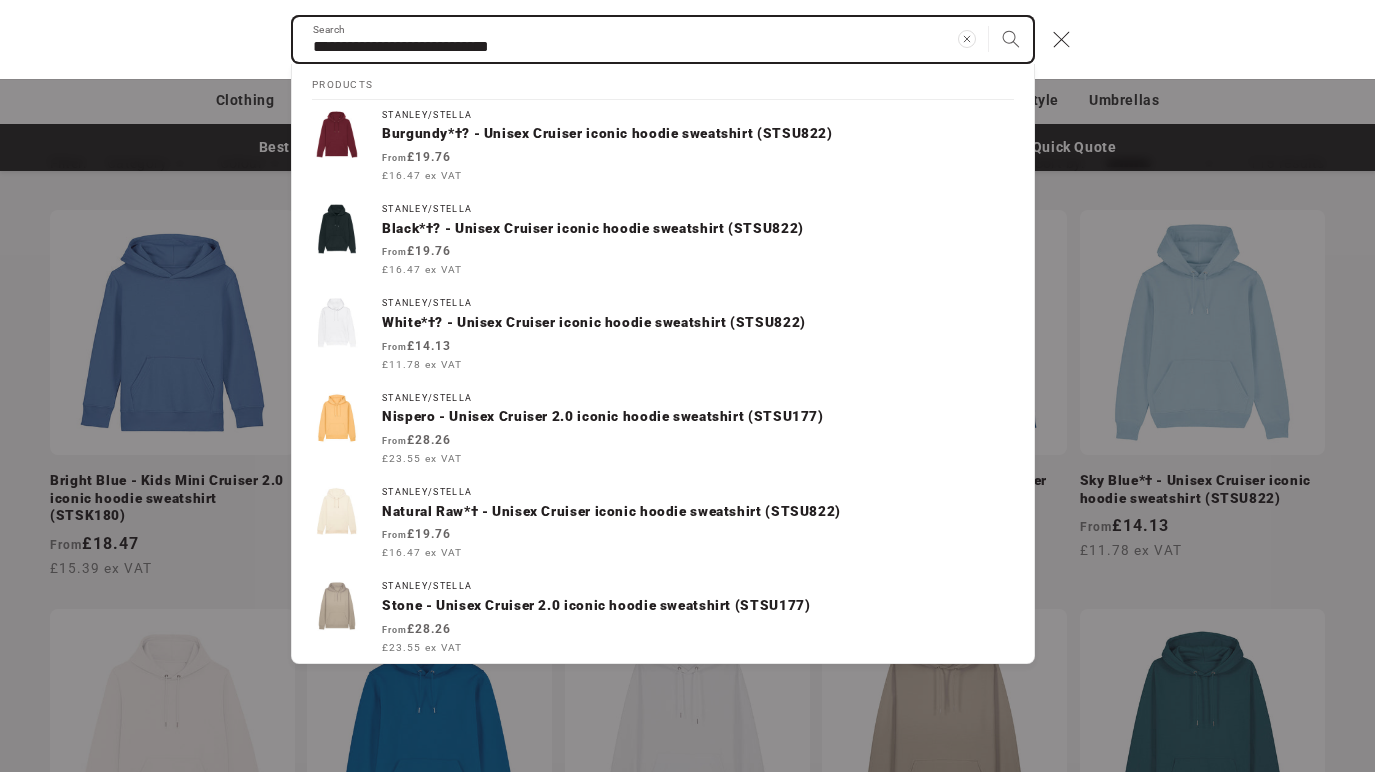type on "**********" 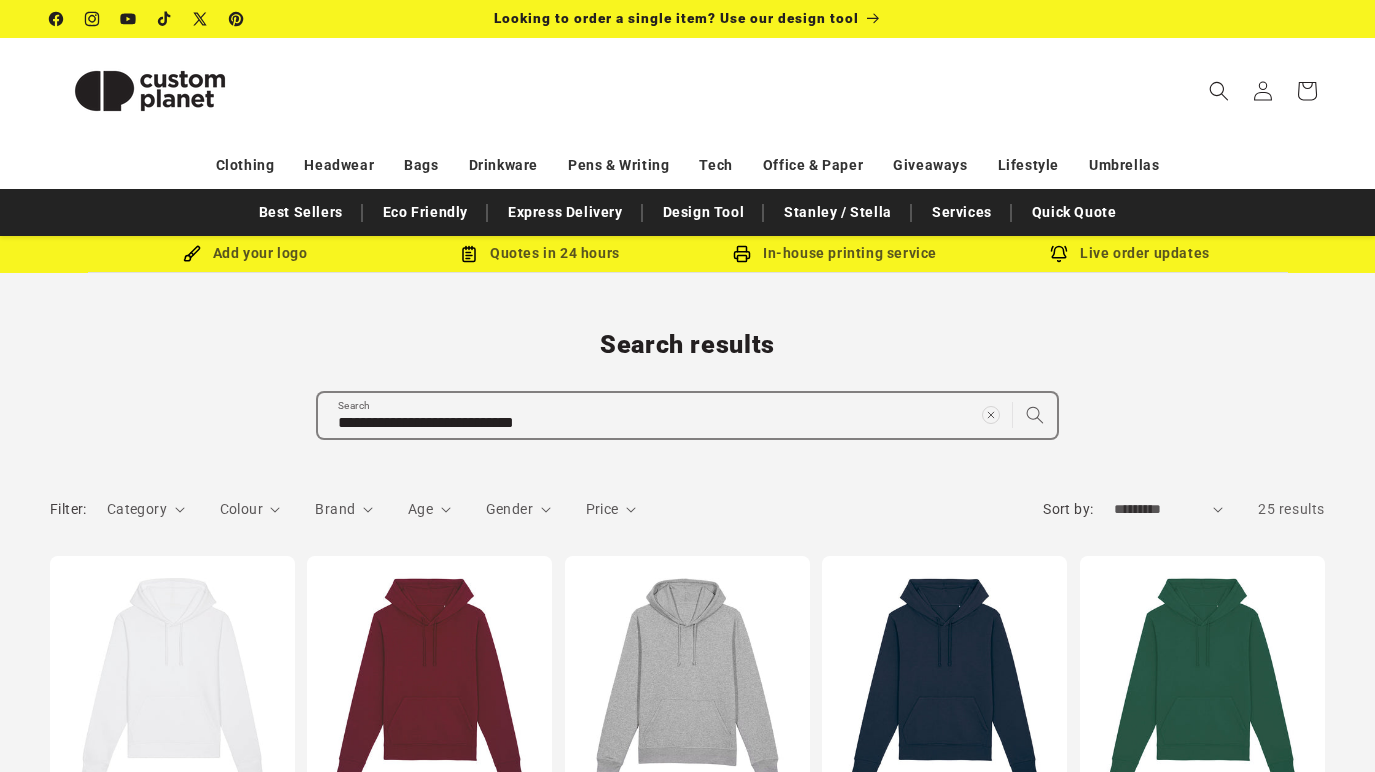 scroll, scrollTop: 0, scrollLeft: 0, axis: both 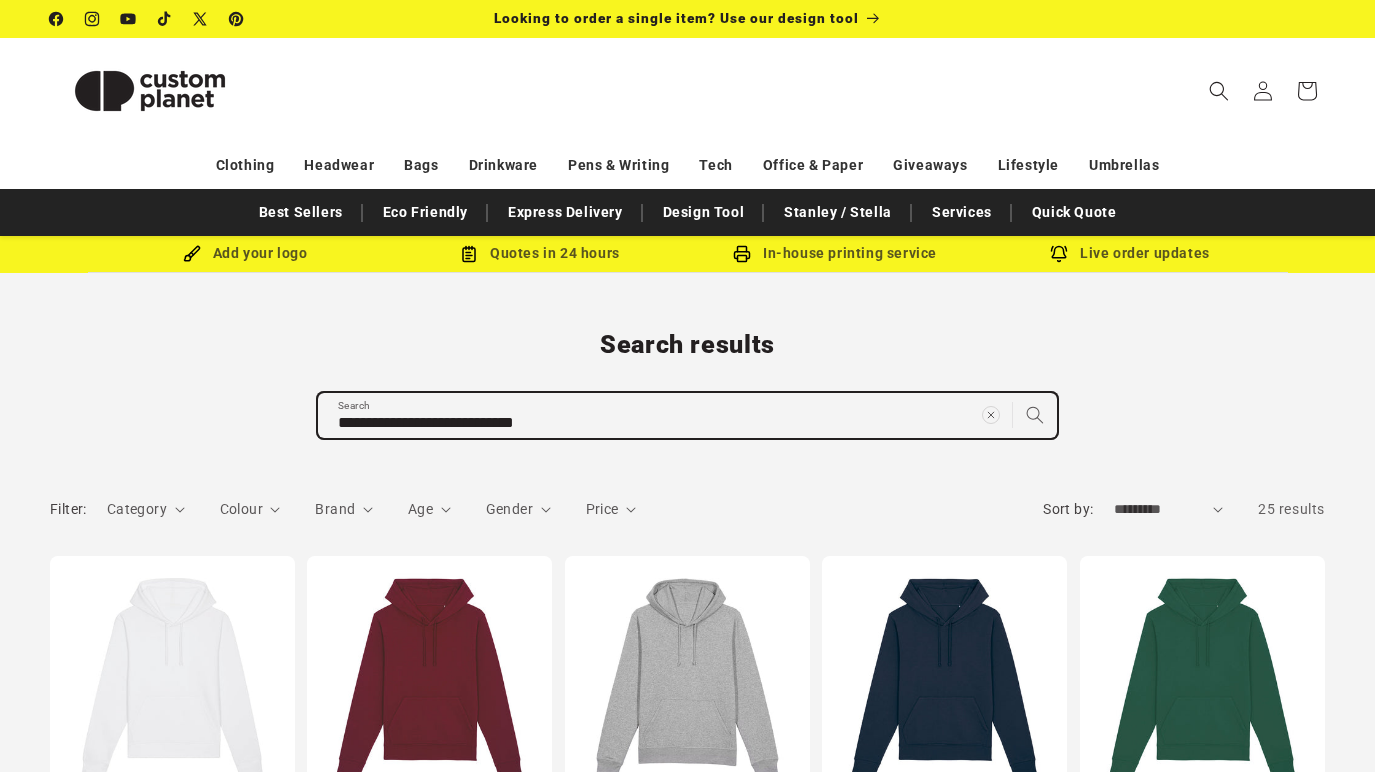click on "**********" at bounding box center (687, 415) 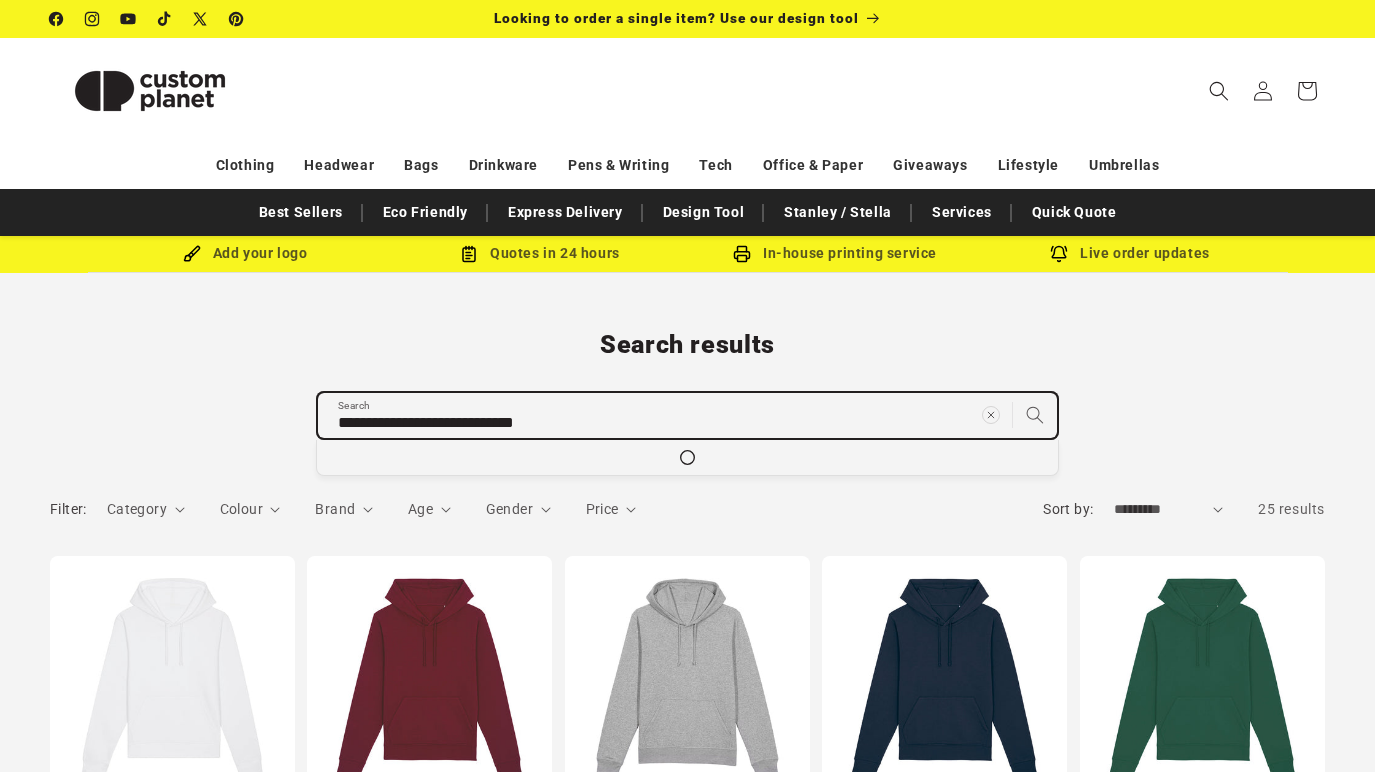 type on "**********" 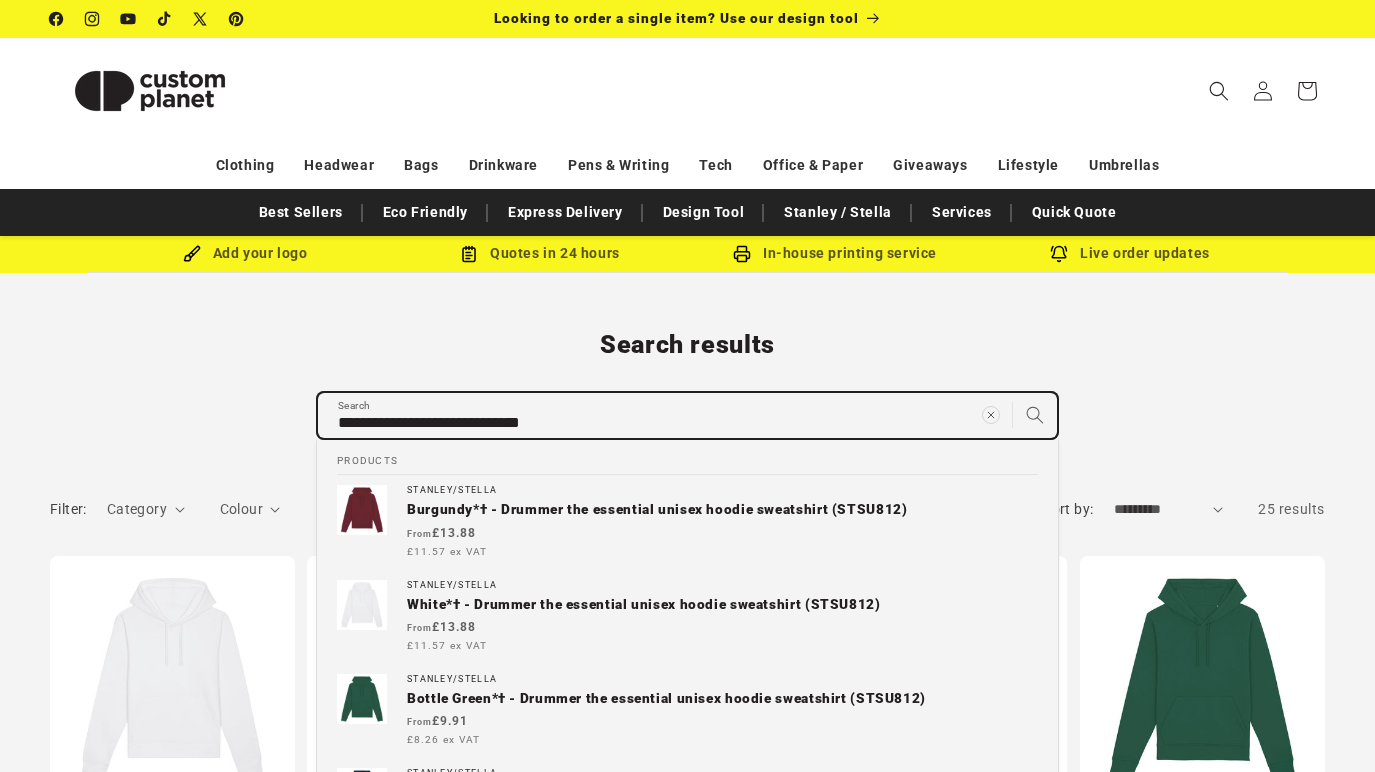 type on "**********" 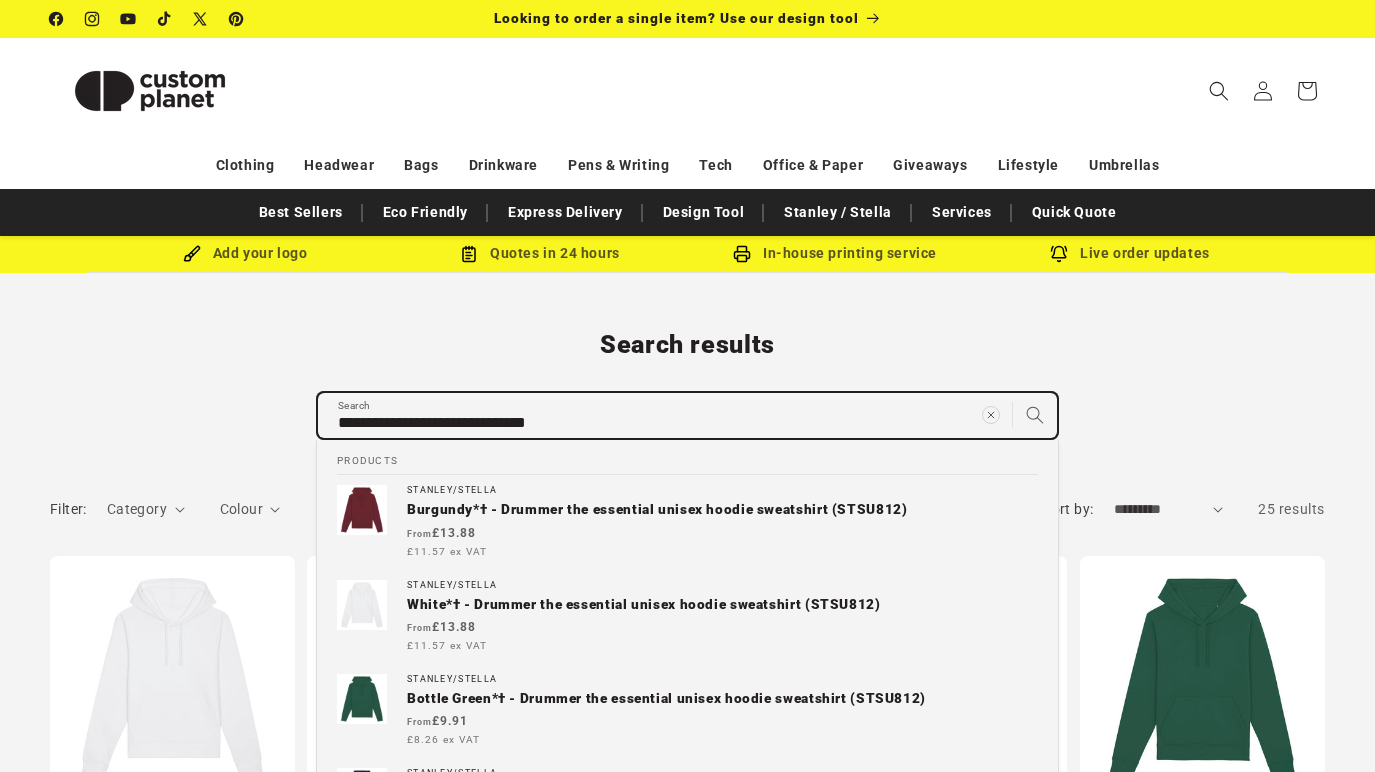 type on "**********" 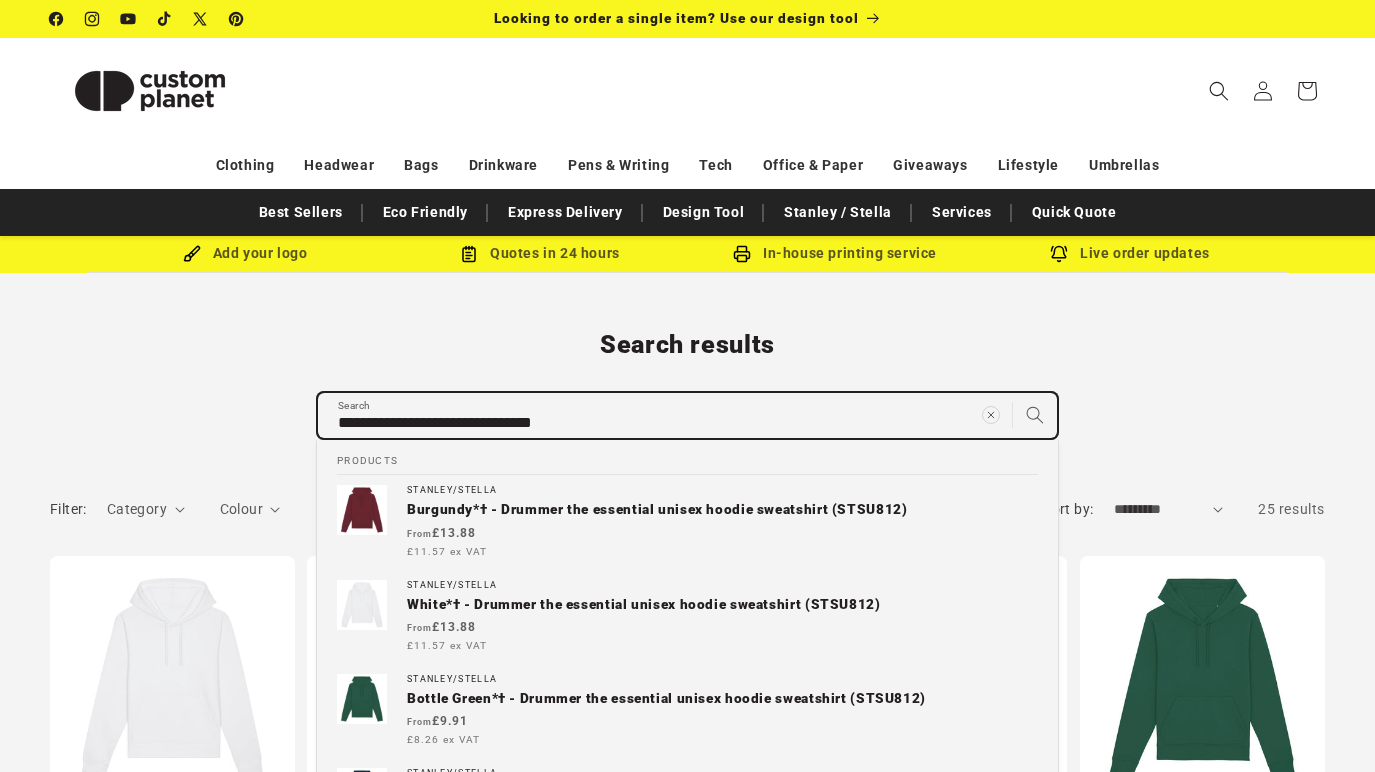 type on "**********" 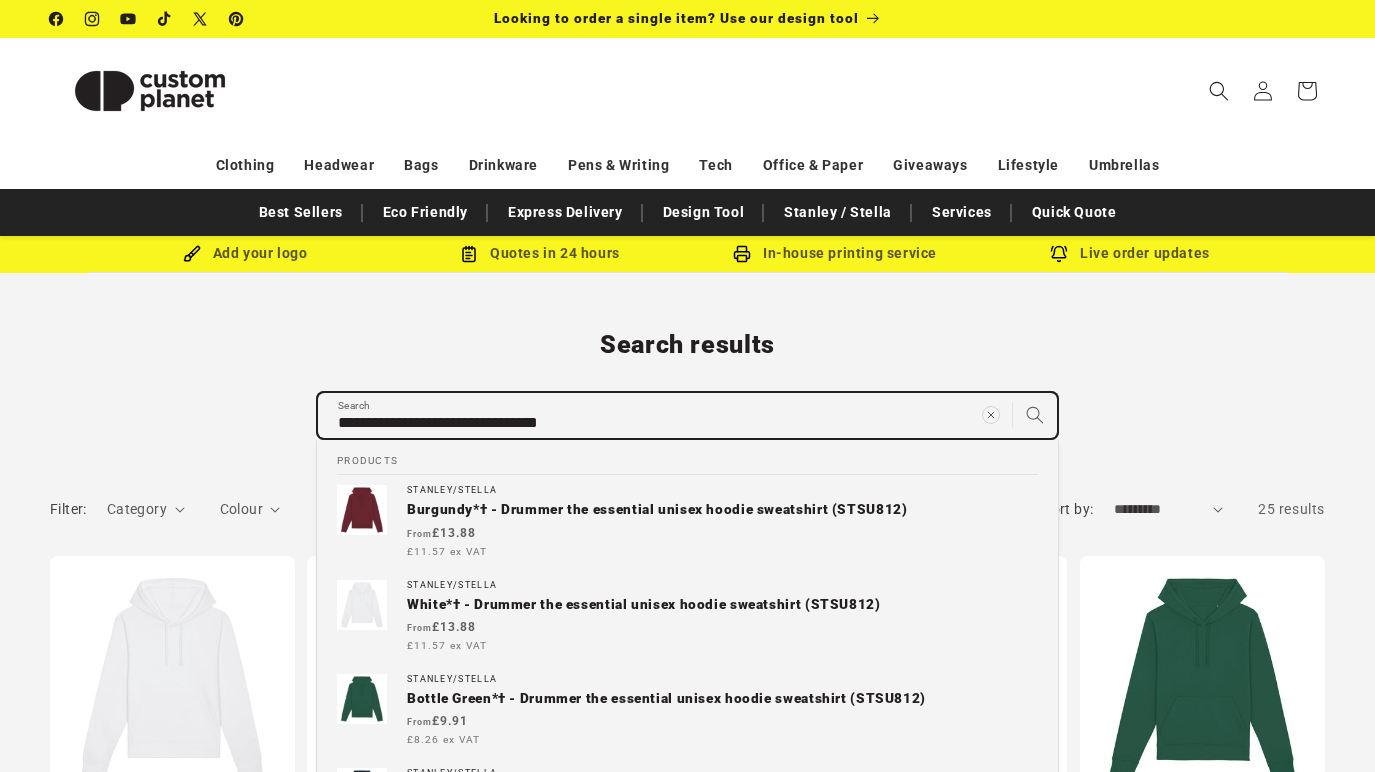 type on "**********" 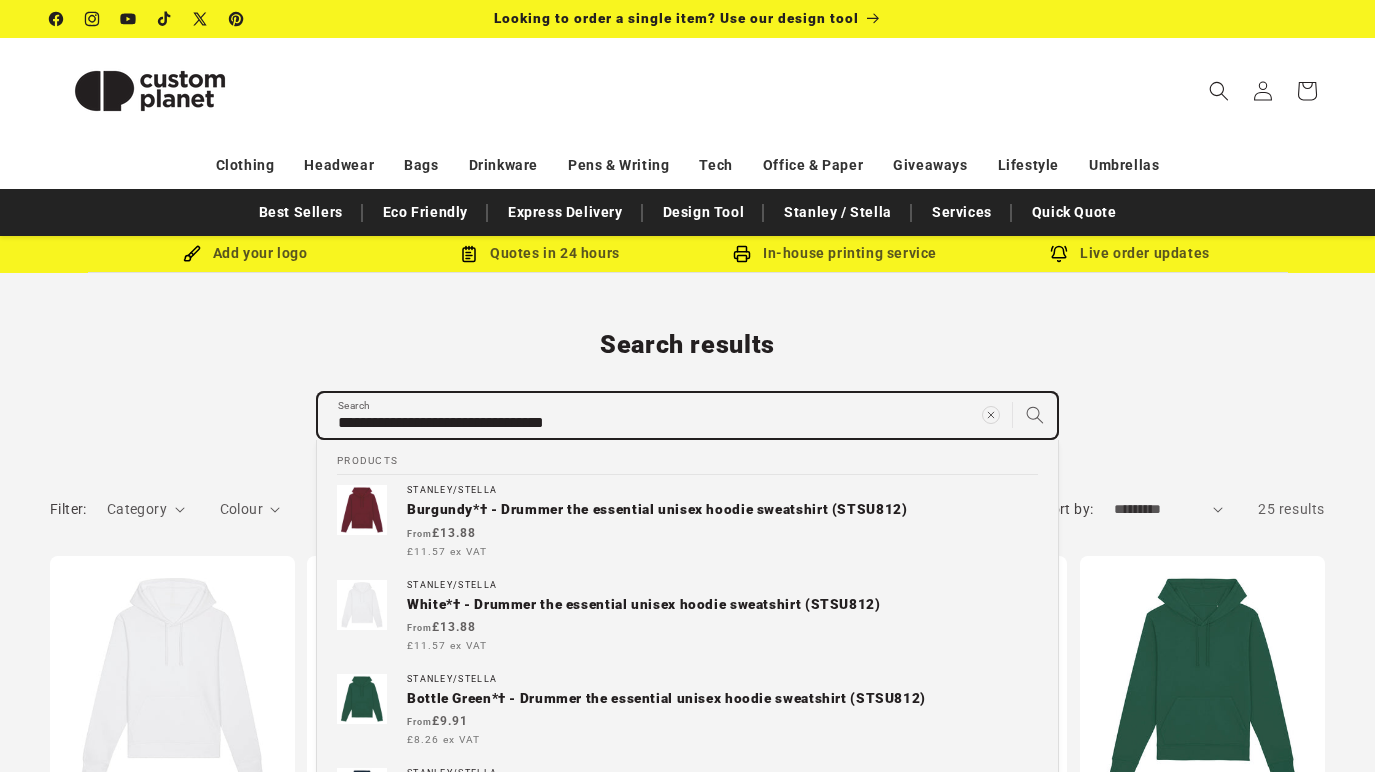 type on "**********" 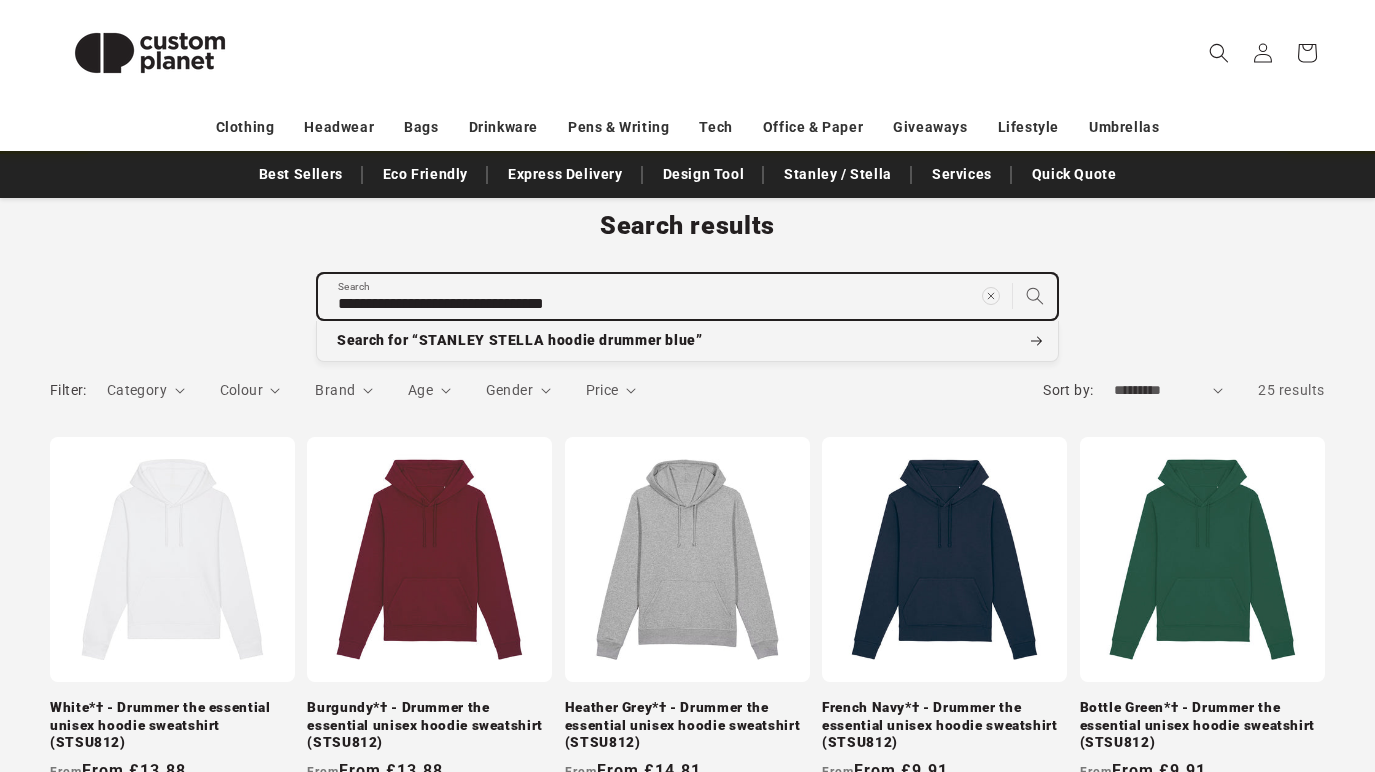 scroll, scrollTop: 177, scrollLeft: 0, axis: vertical 